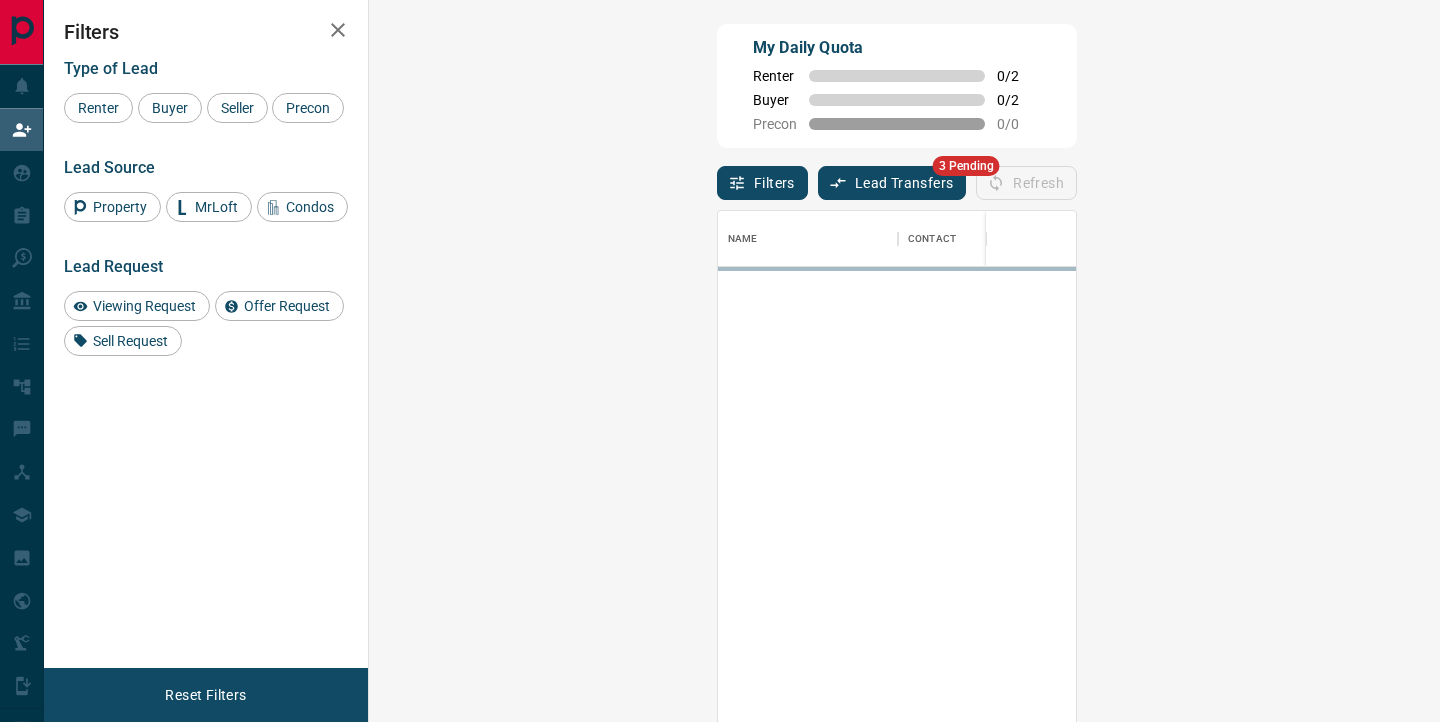 scroll, scrollTop: 0, scrollLeft: 0, axis: both 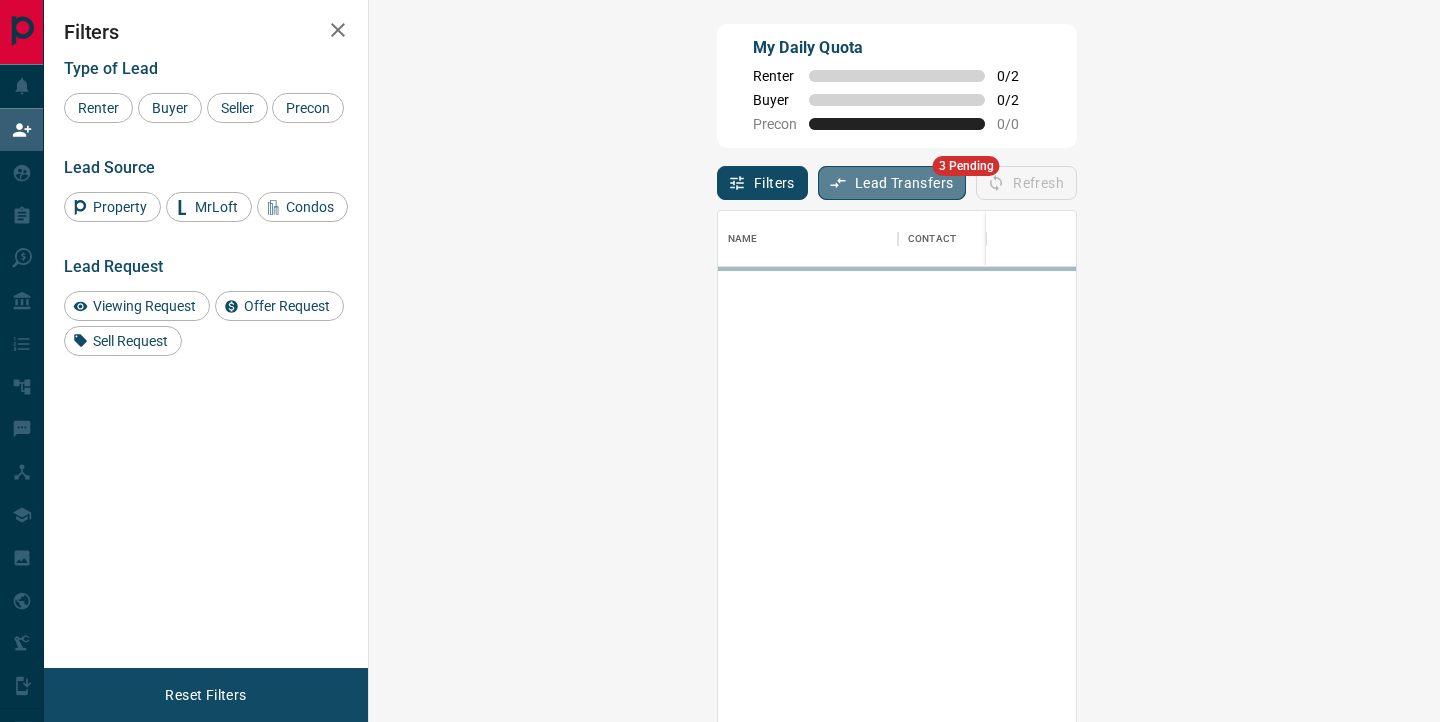 click on "Lead Transfers" at bounding box center (892, 183) 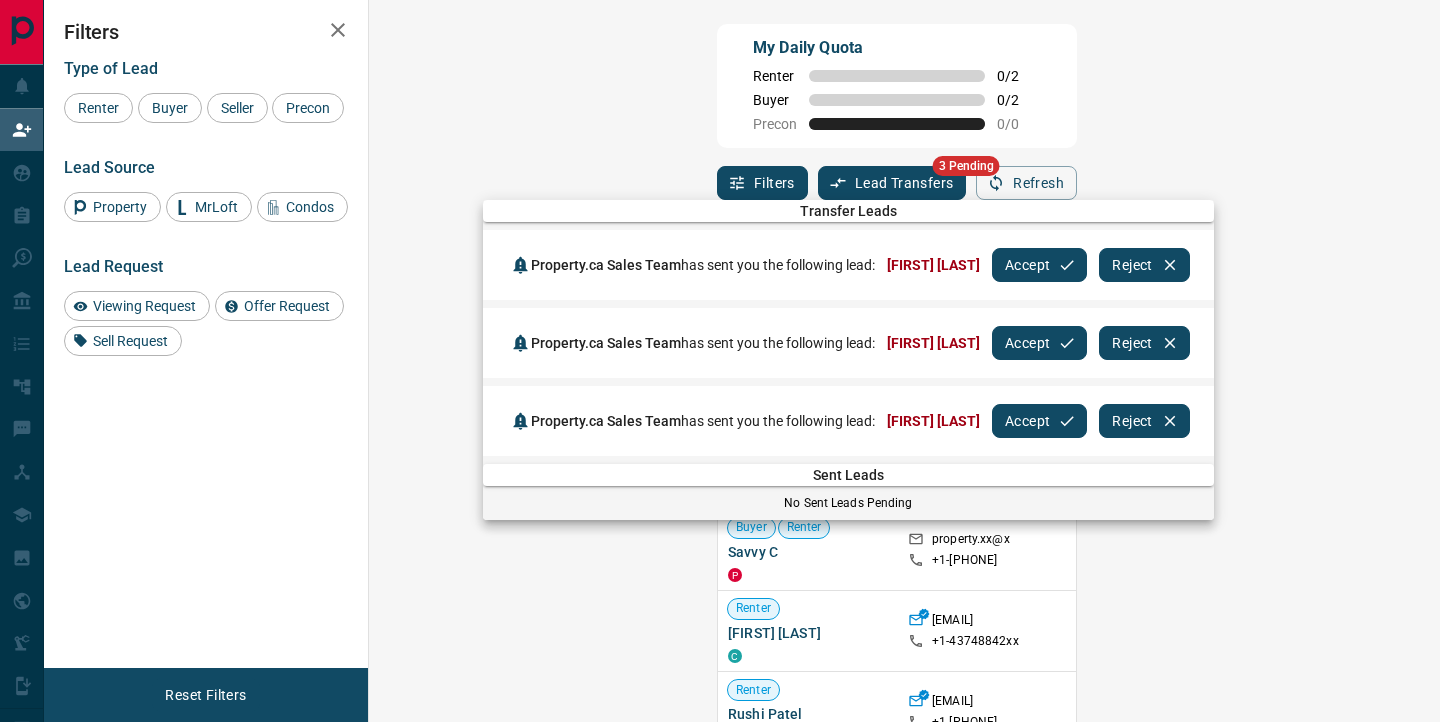 click on "Accept" at bounding box center (1039, 265) 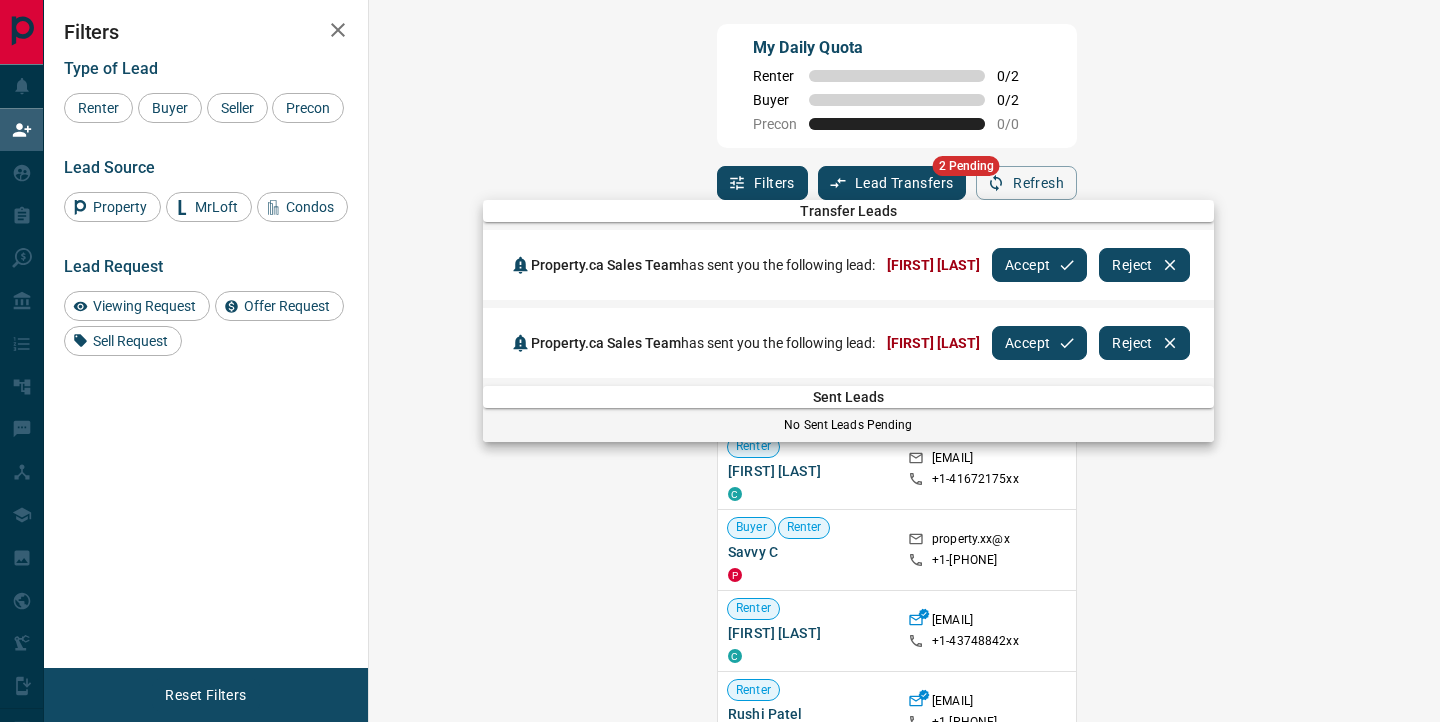 click on "Accept" at bounding box center [1039, 265] 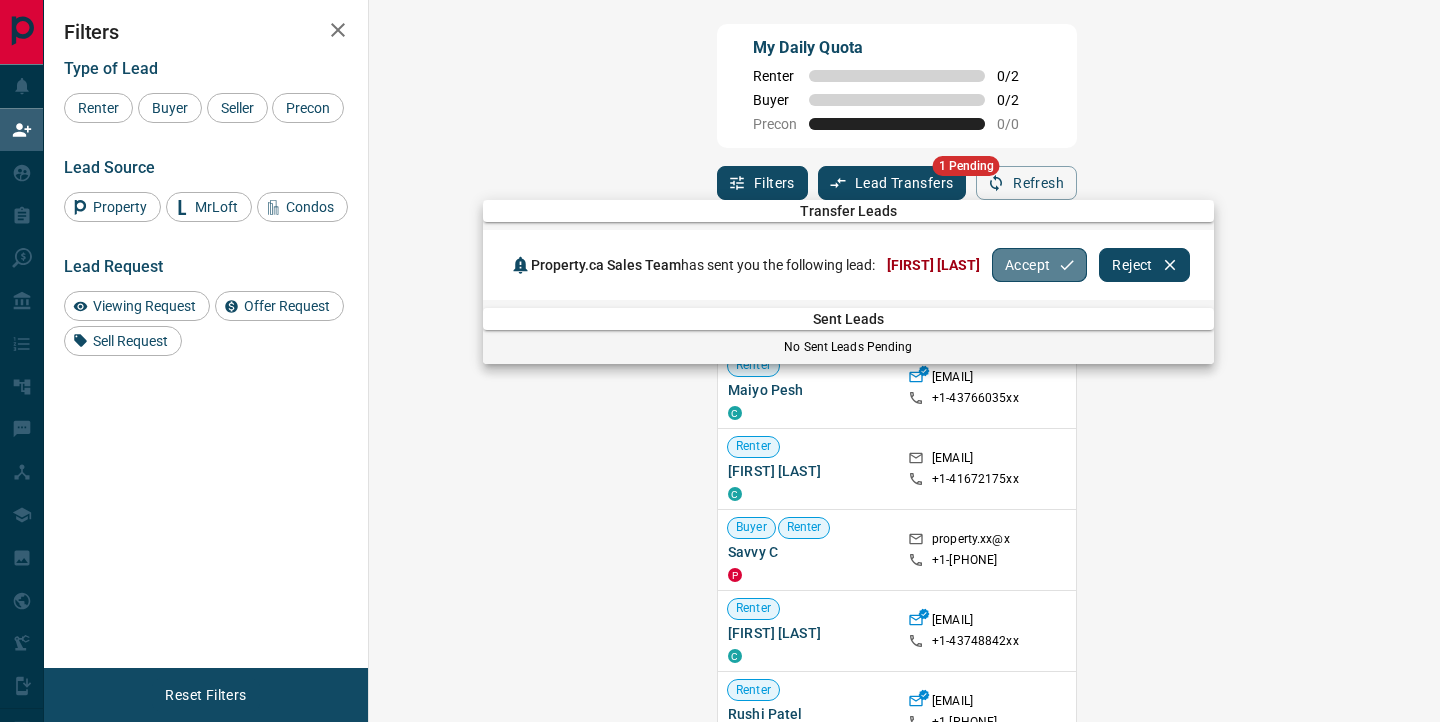 click on "Accept" at bounding box center [1039, 265] 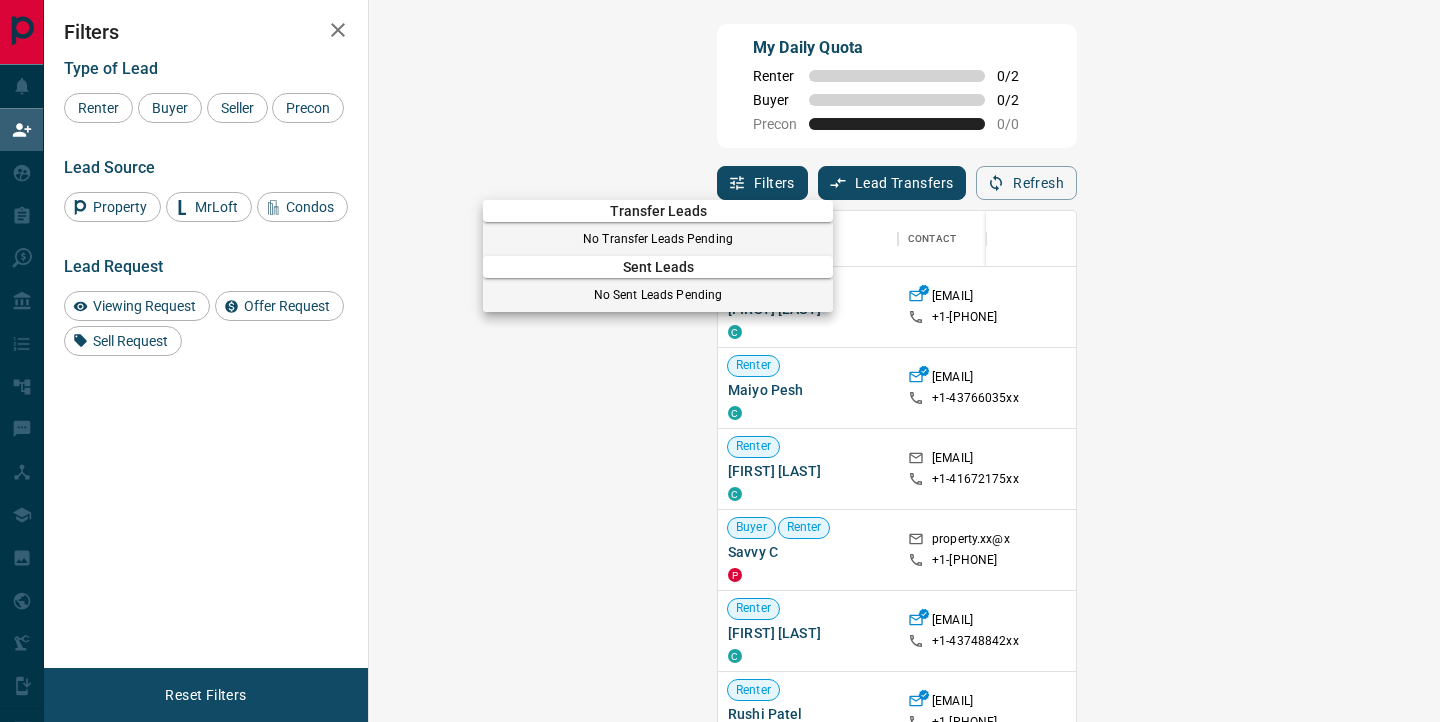 click at bounding box center (720, 361) 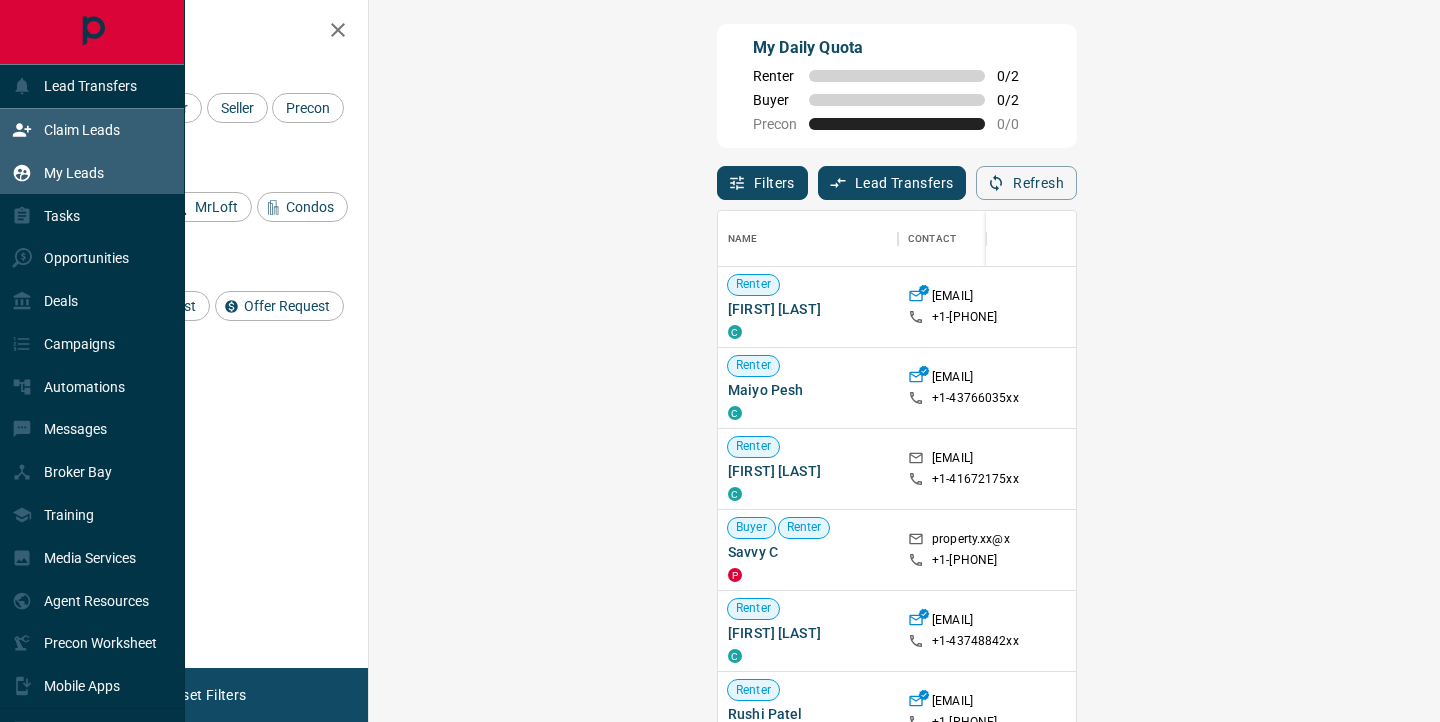 click 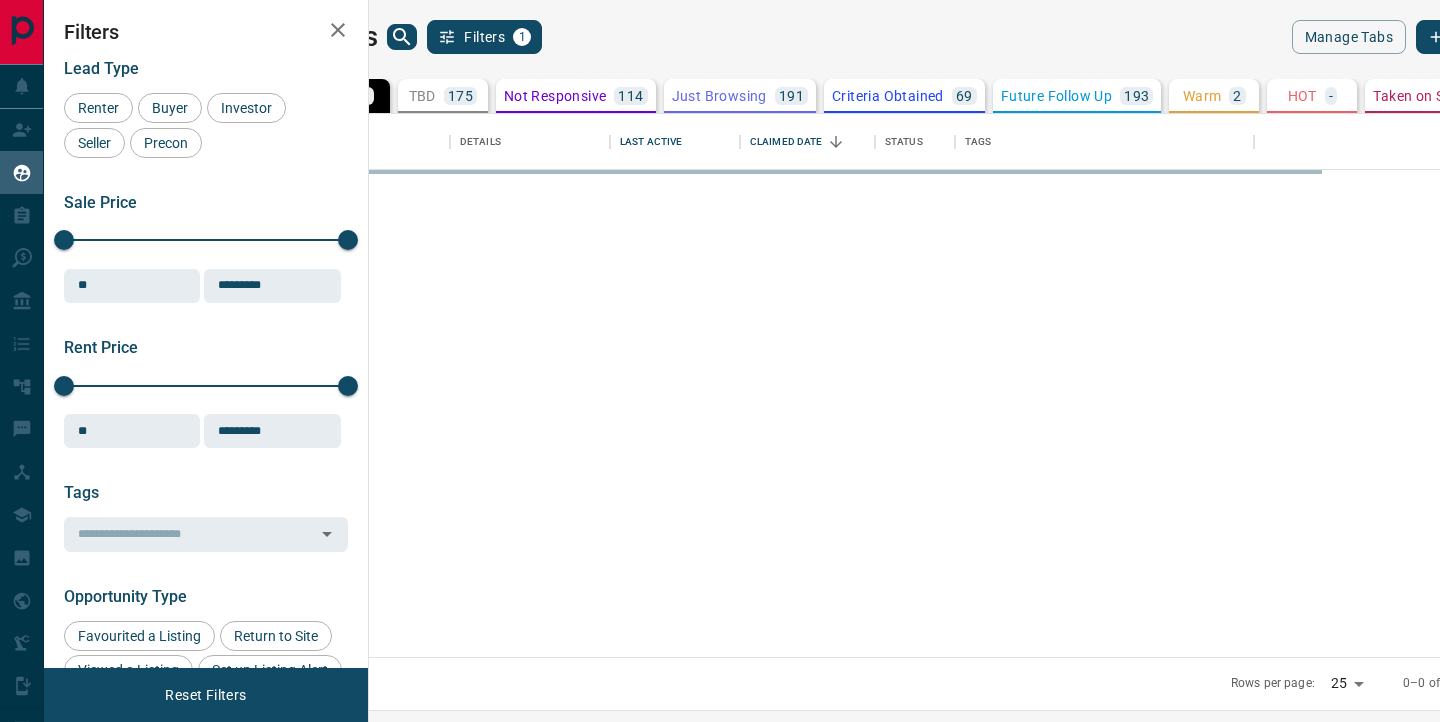 scroll, scrollTop: 1, scrollLeft: 1, axis: both 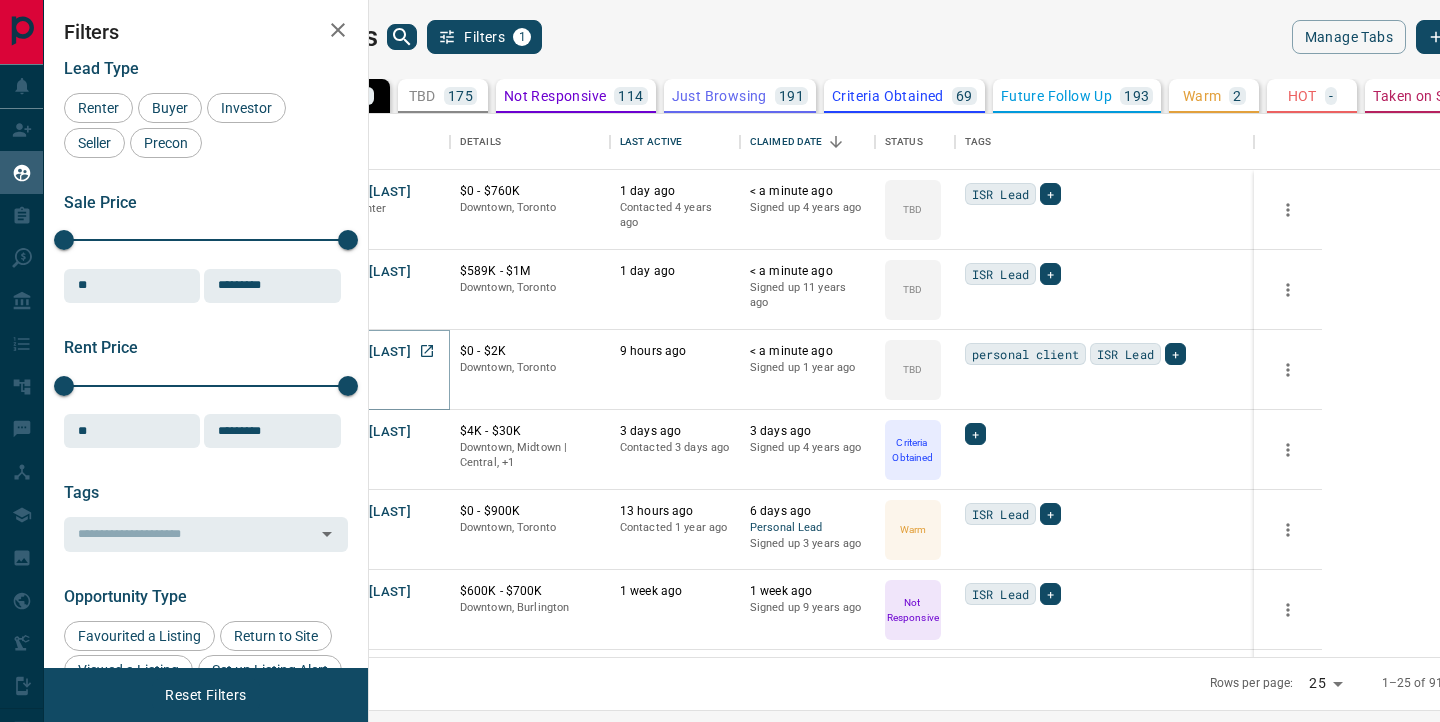 click on "[FIRST] [LAST]" at bounding box center (365, 352) 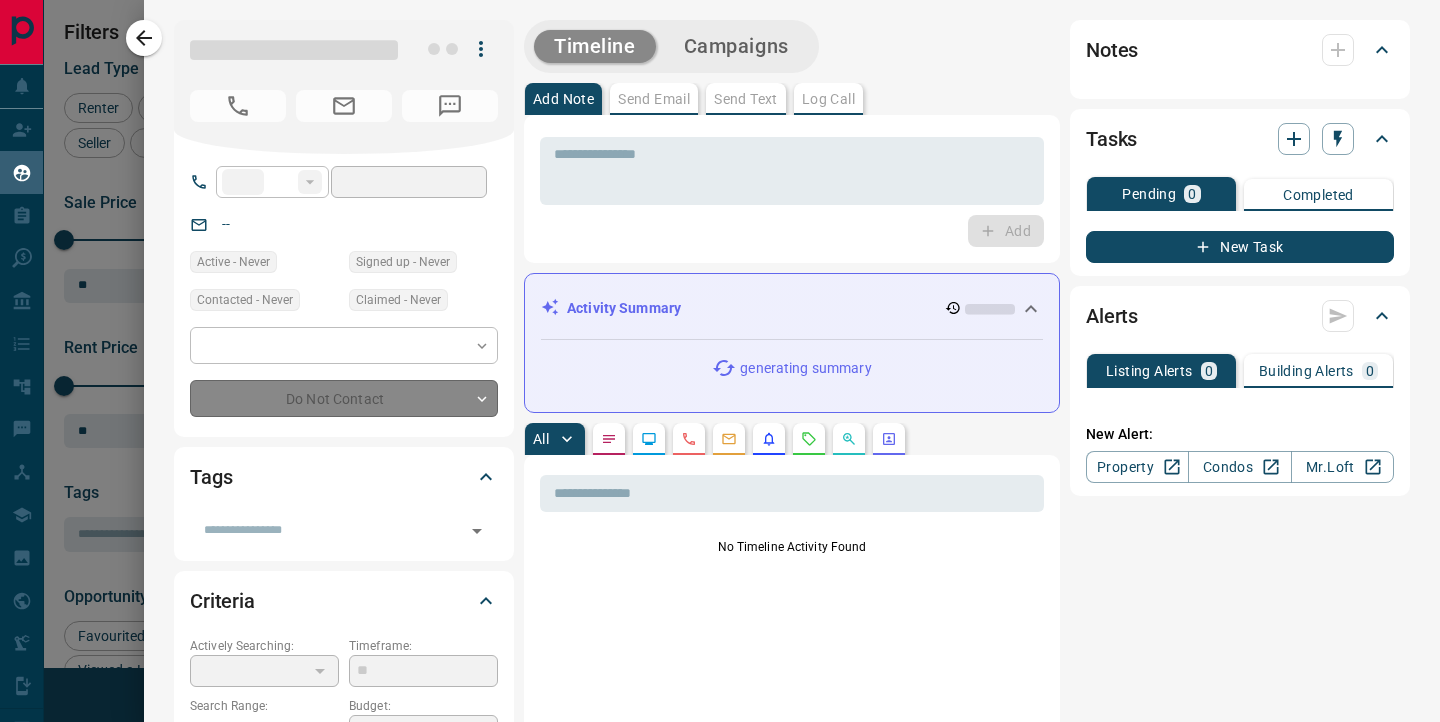 type on "**" 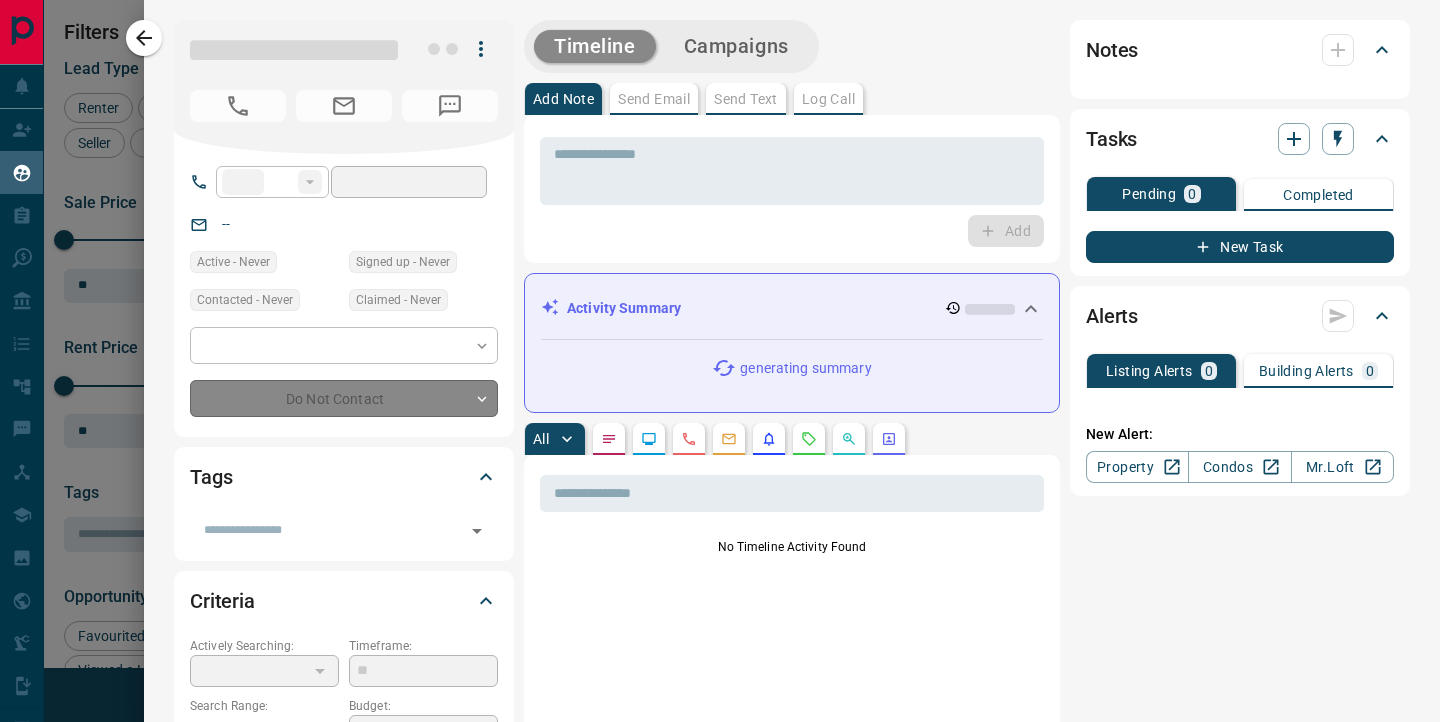 type on "**********" 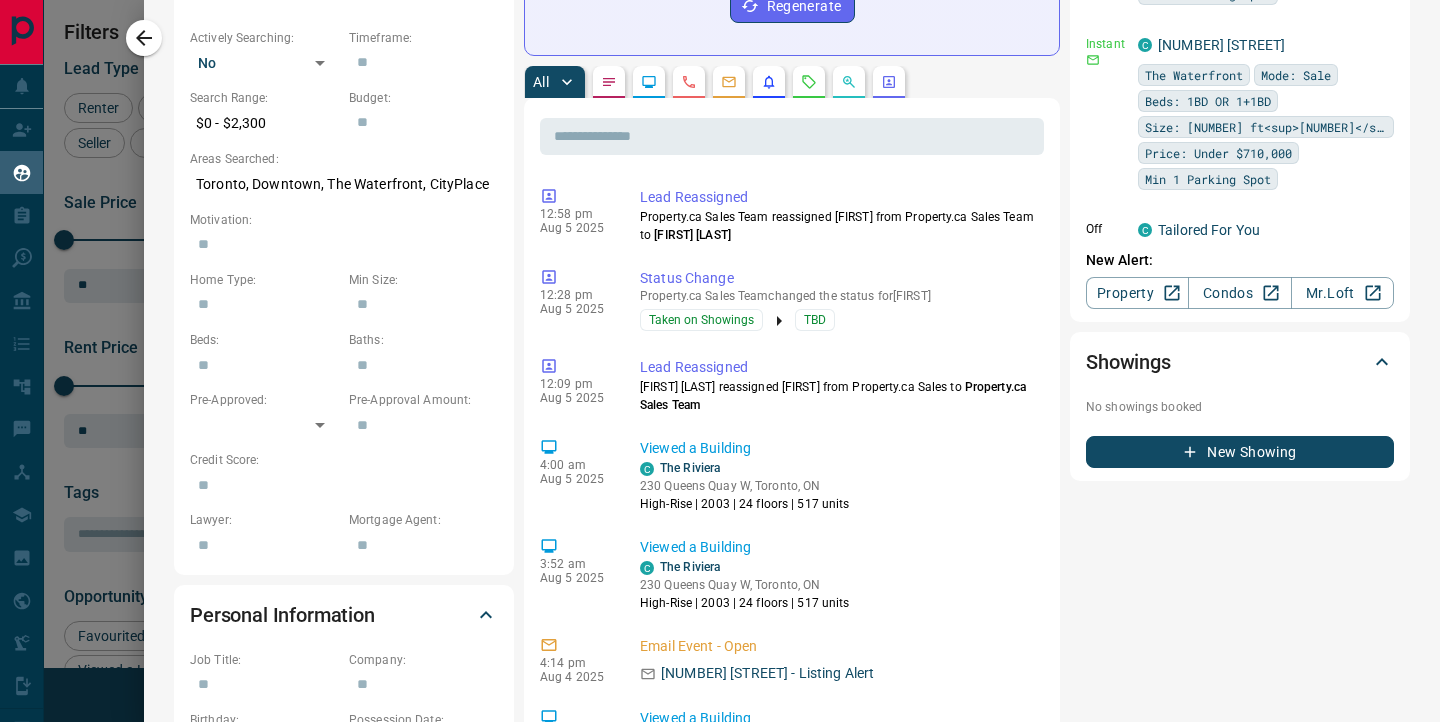 scroll, scrollTop: 691, scrollLeft: 0, axis: vertical 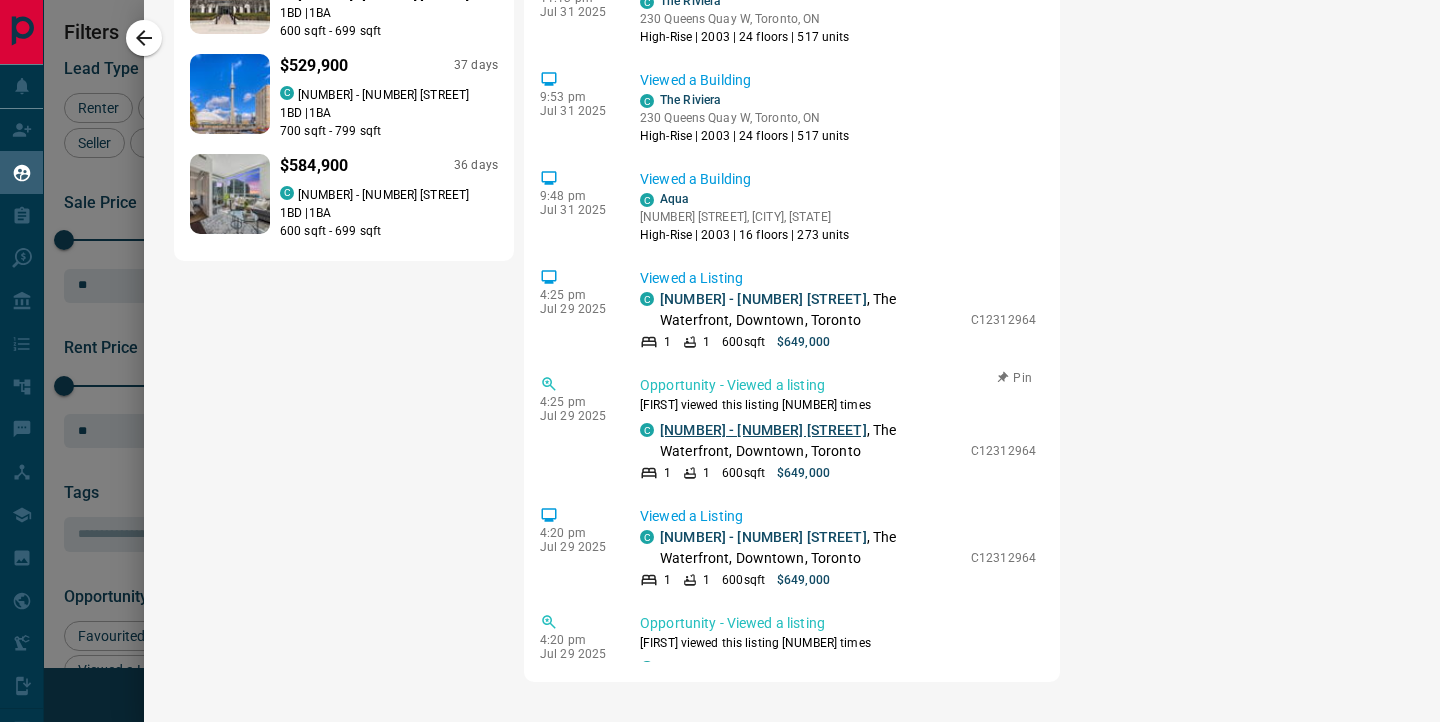 click on "[NUMBER] - [NUMBER] [STREET]" at bounding box center [763, 430] 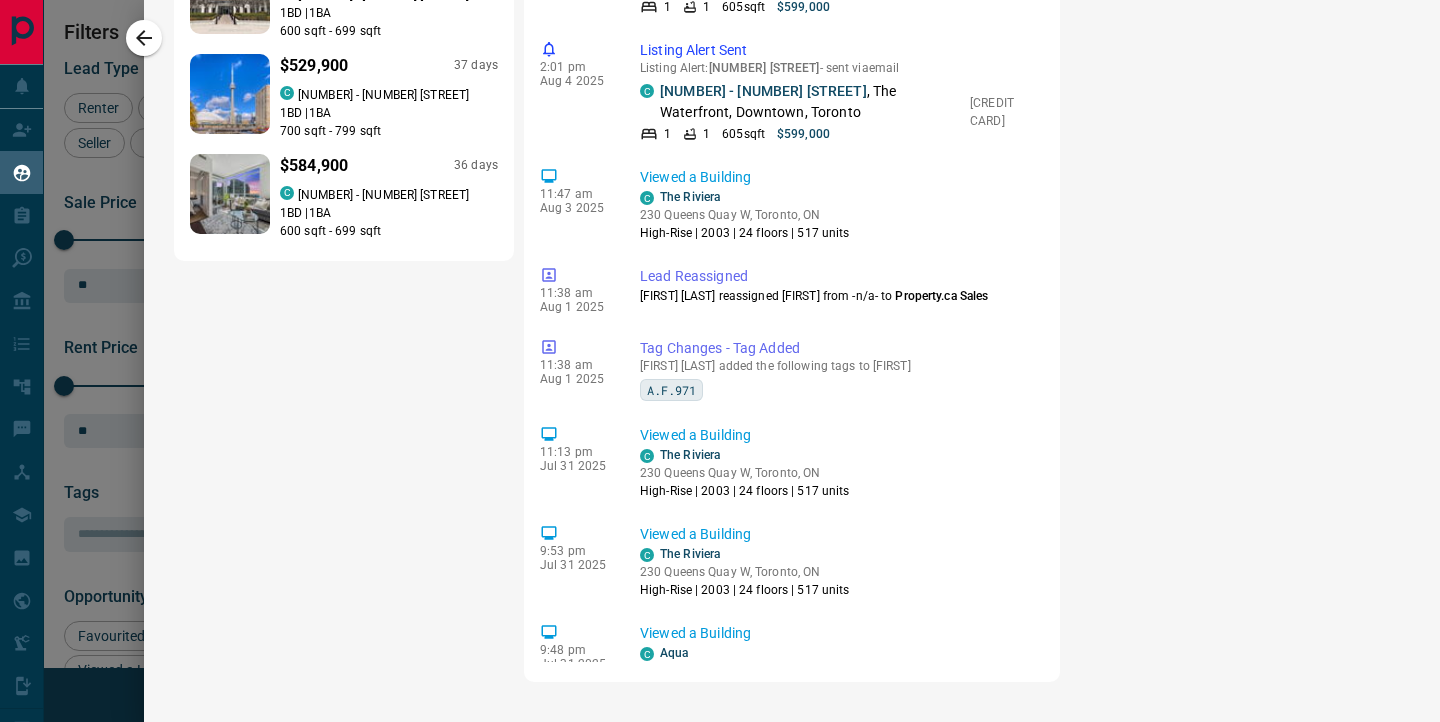 scroll, scrollTop: 0, scrollLeft: 0, axis: both 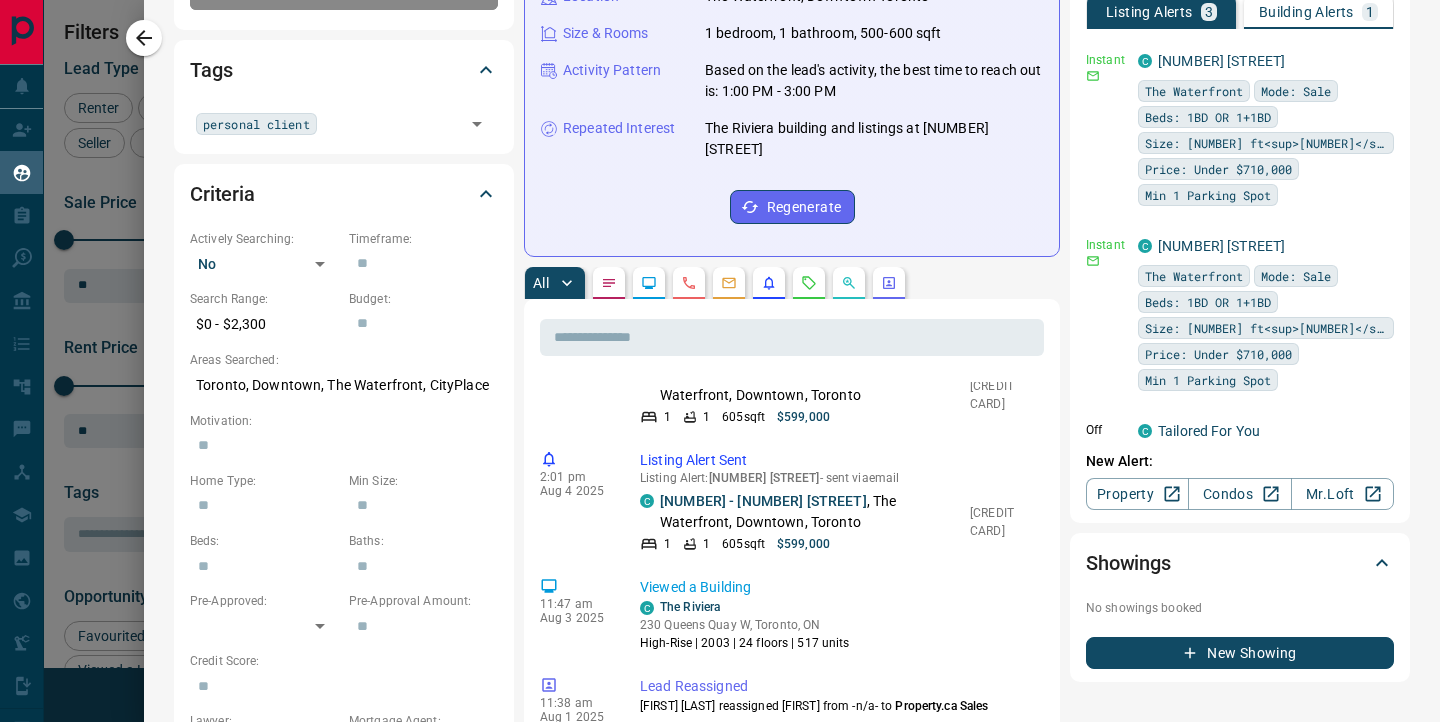 click on "Building Alerts" at bounding box center [1306, 12] 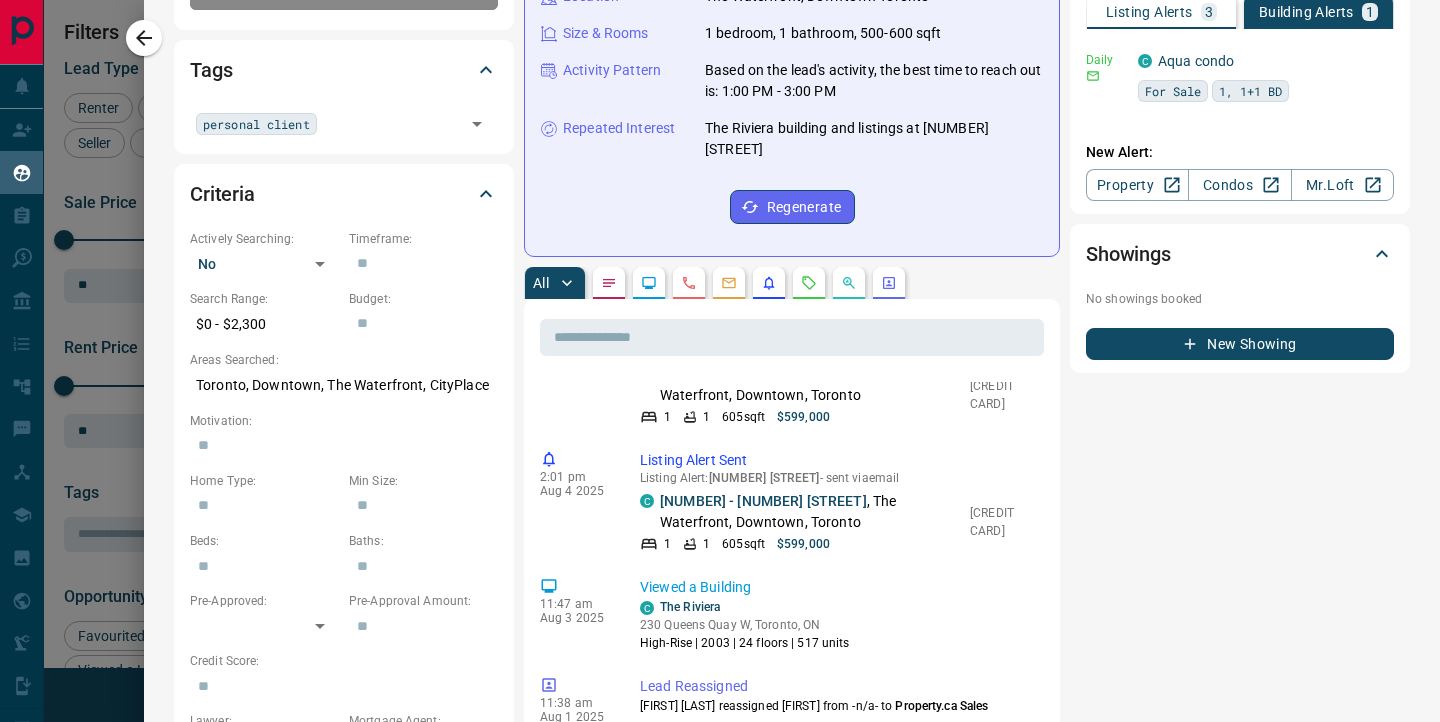 click on "Listing Alerts" at bounding box center (1149, 12) 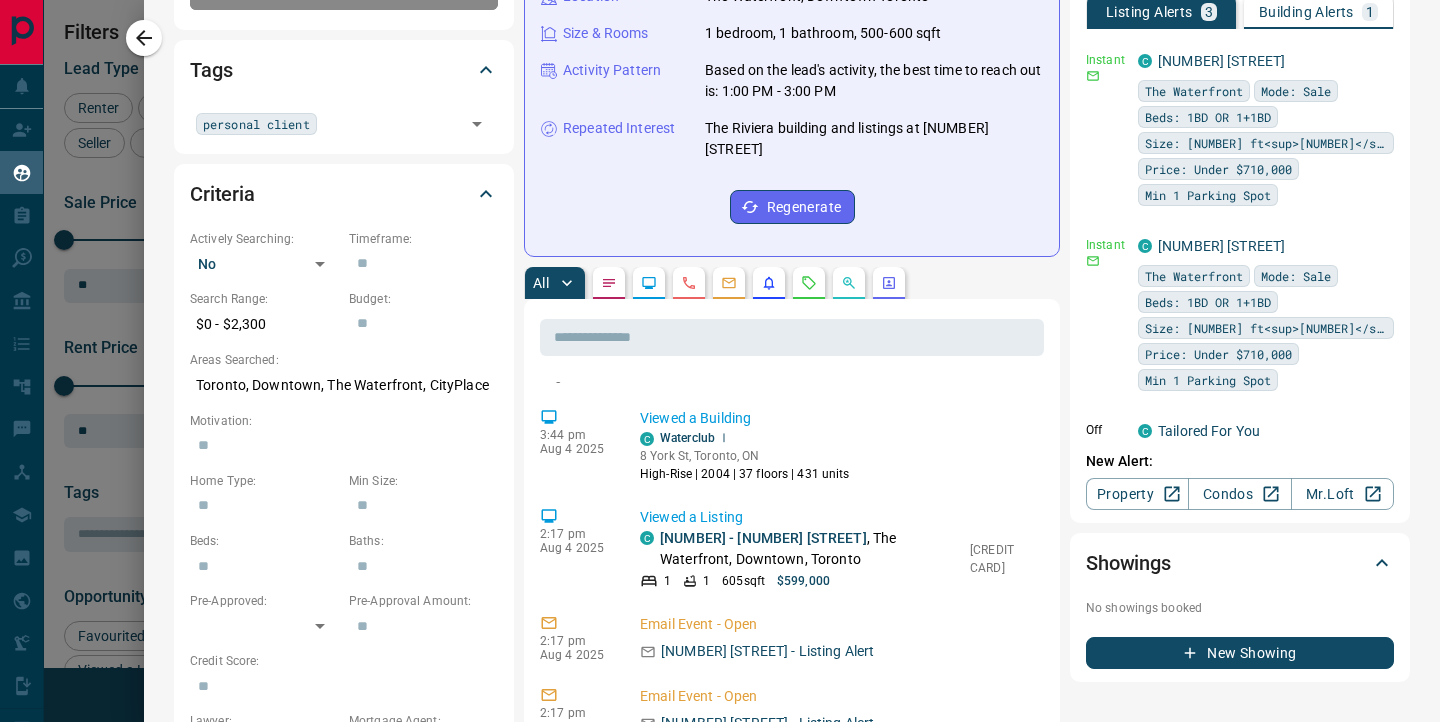 scroll, scrollTop: 0, scrollLeft: 0, axis: both 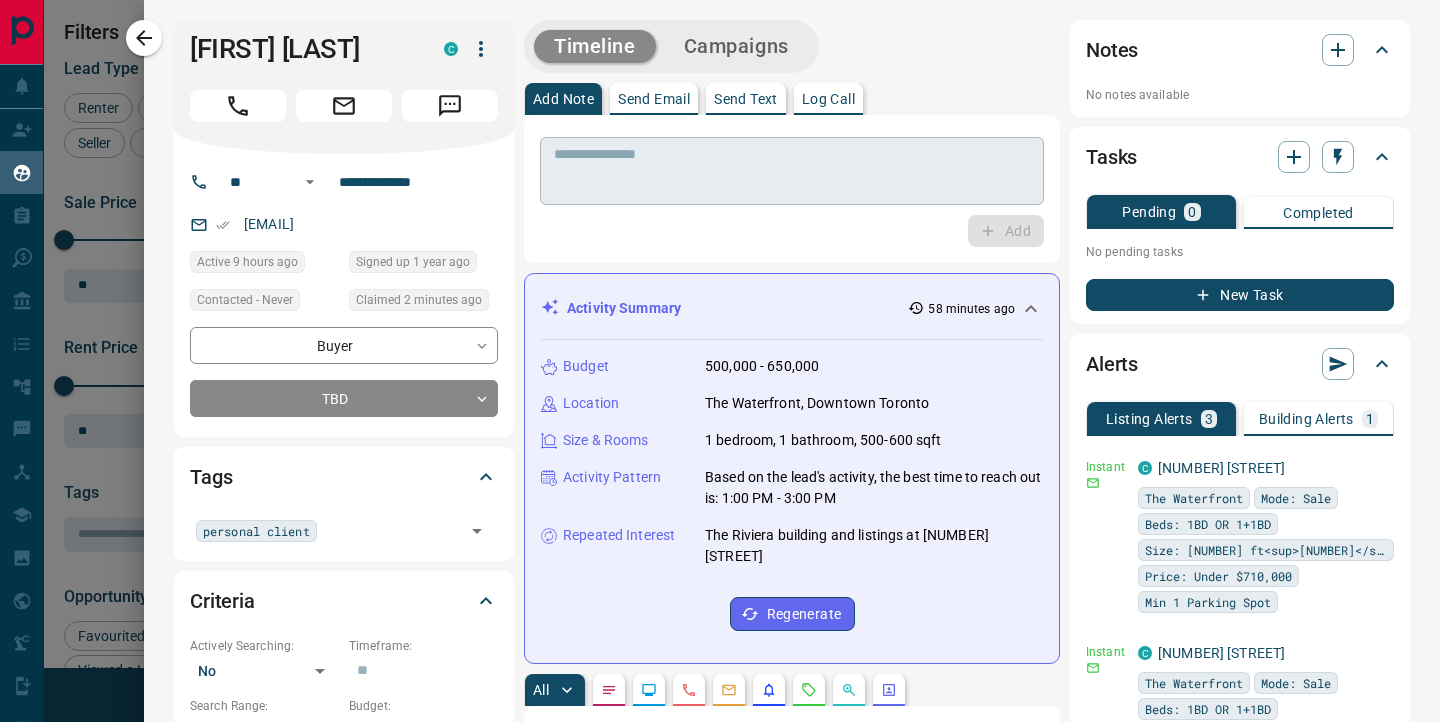 click on "* ​" at bounding box center [792, 171] 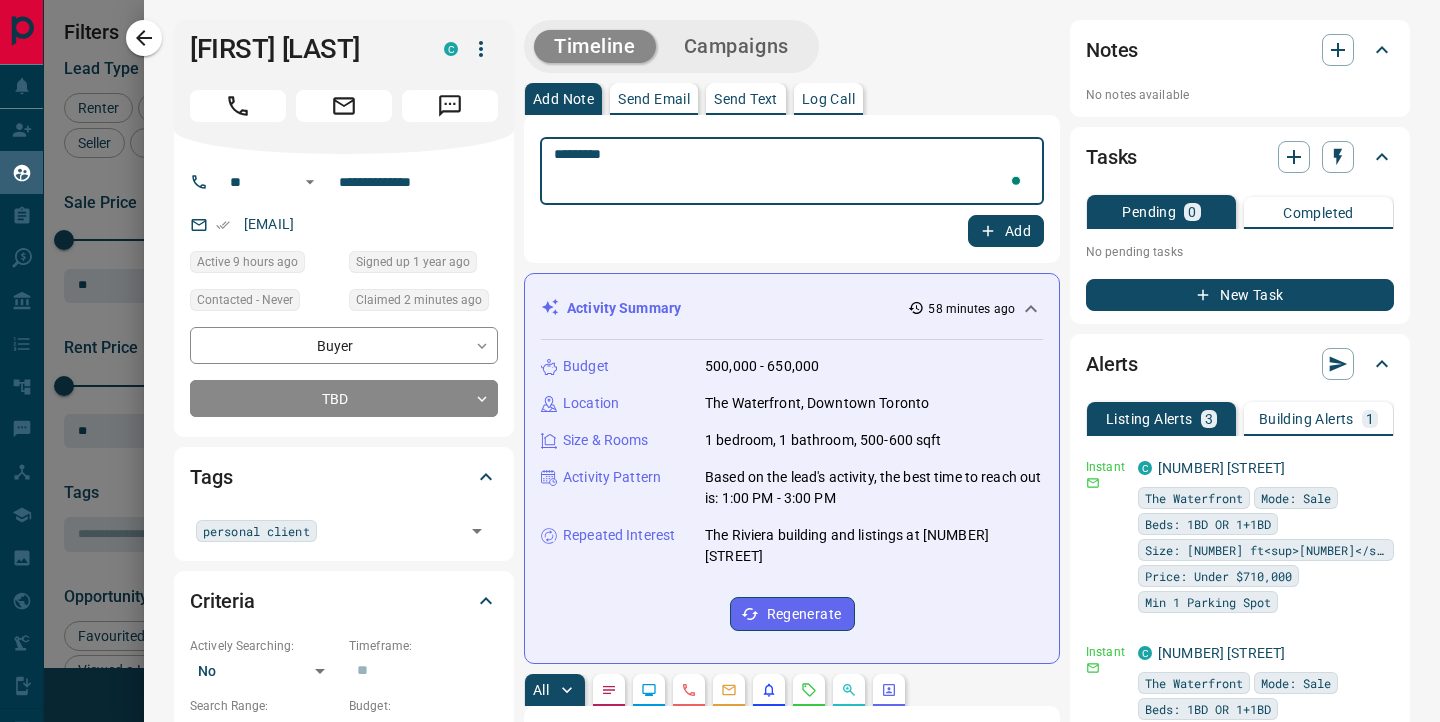 type on "*********" 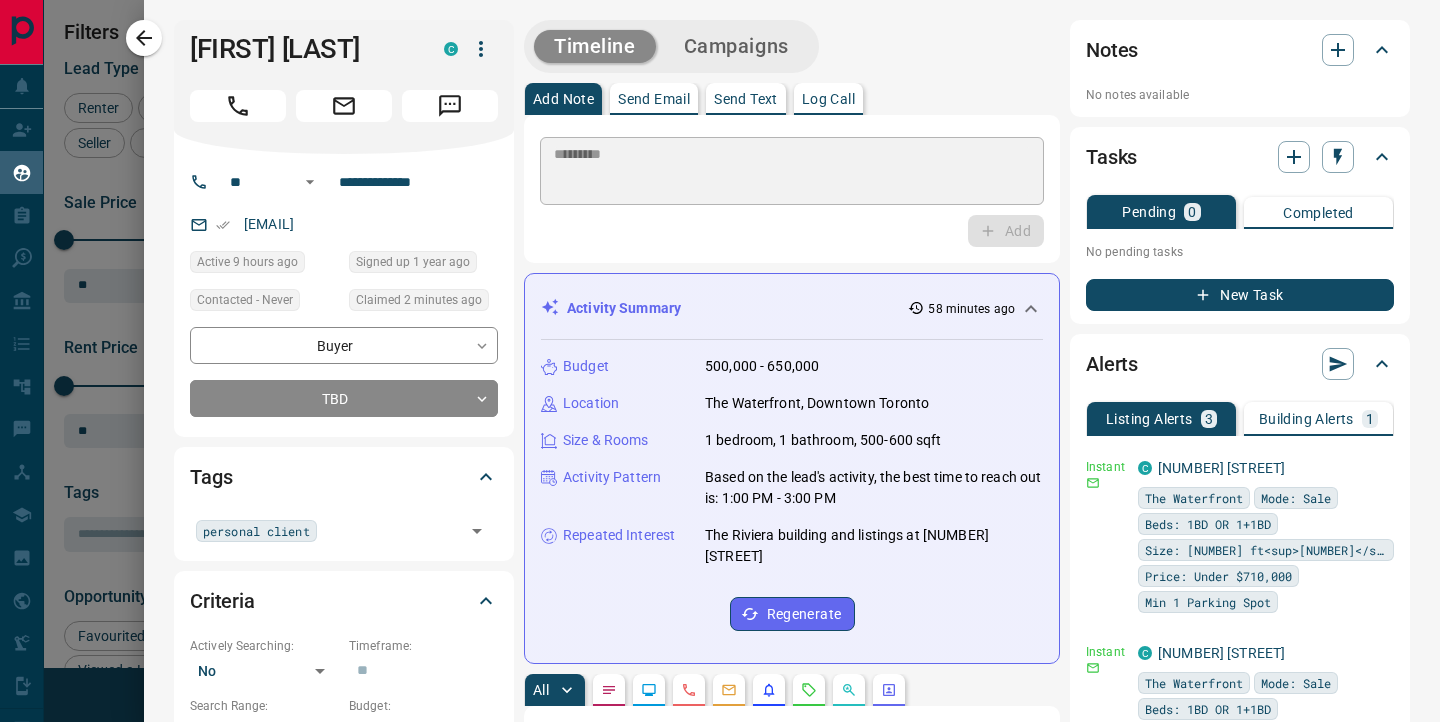 type 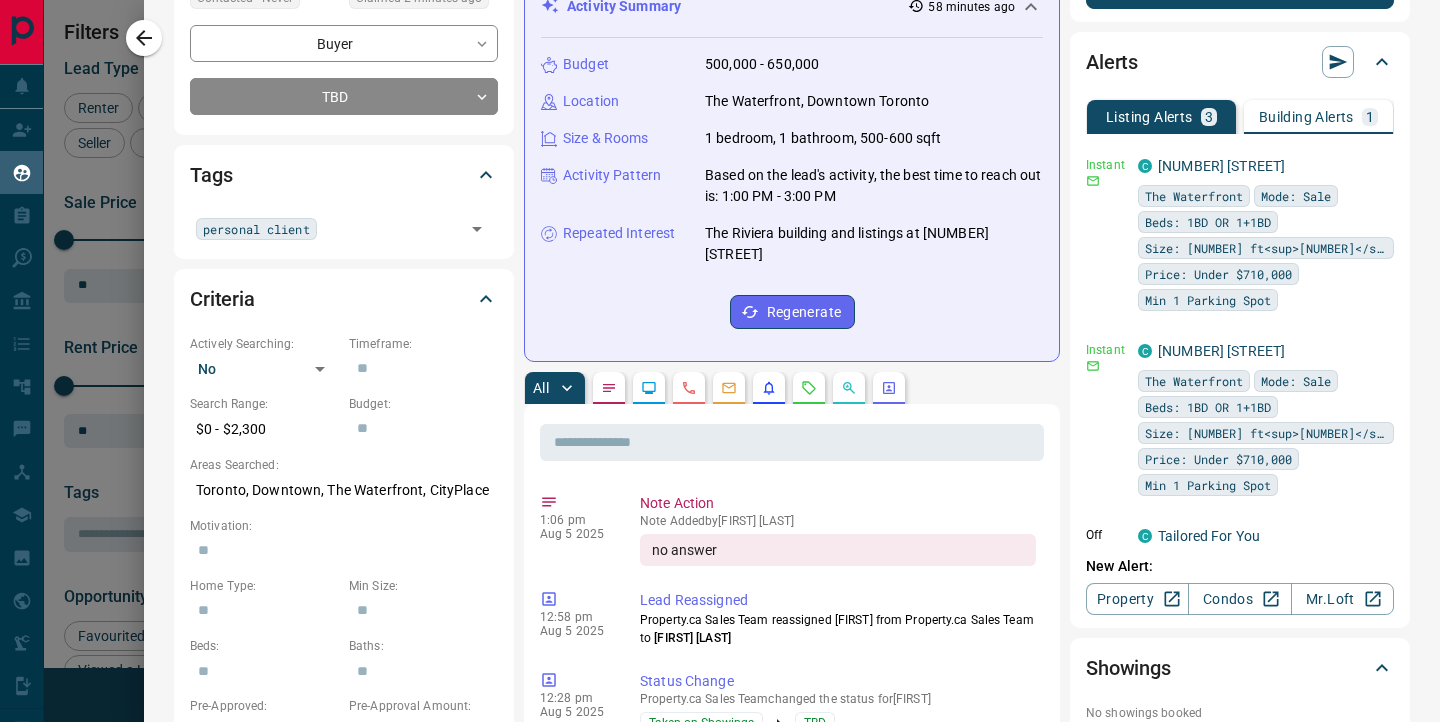 scroll, scrollTop: 301, scrollLeft: 0, axis: vertical 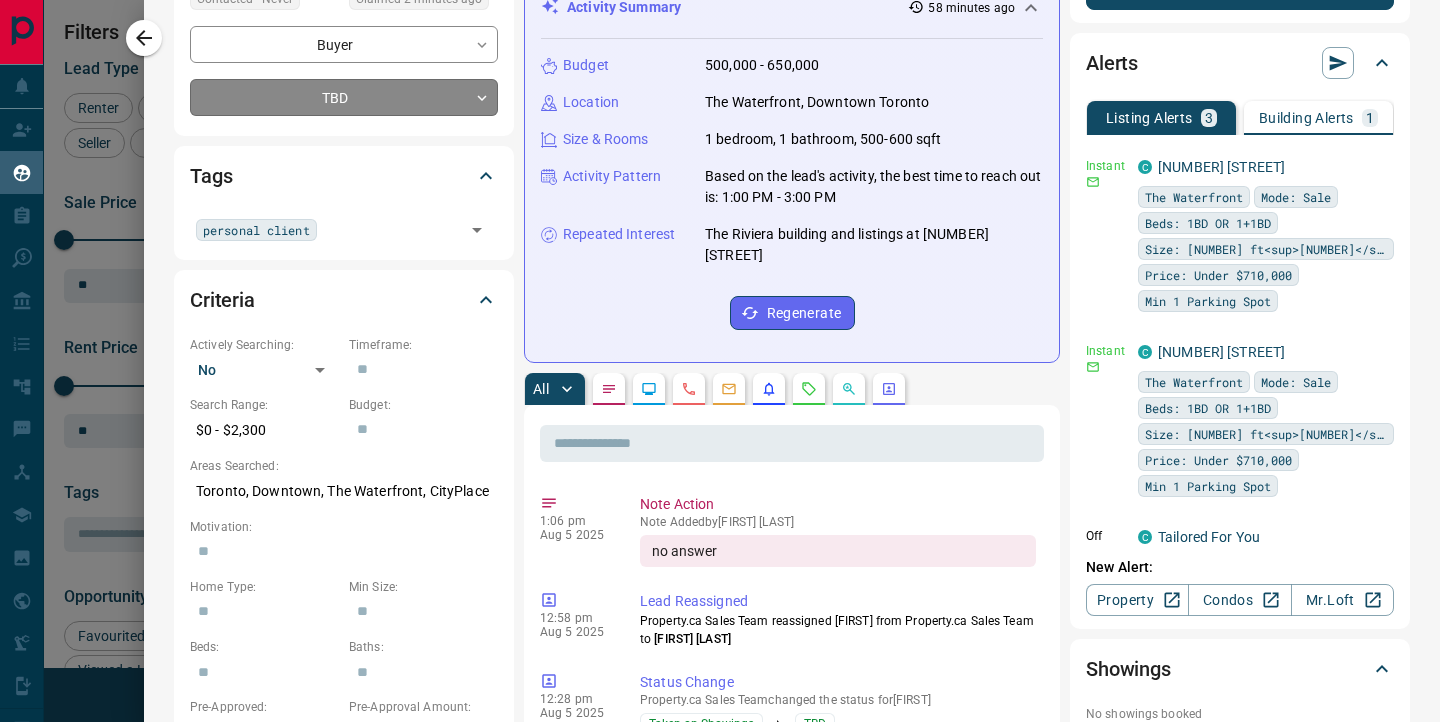 click on "Lead Transfers Claim Leads My Leads Tasks Opportunities Deals Campaigns Automations Messages Broker Bay Training Media Services Agent Resources Precon Worksheet Mobile Apps Disclosure Logout My Leads Filters [NUMBER] Manage Tabs New Lead All [NUMBER] TBD [NUMBER] Do Not Contact - Not Responsive [NUMBER] Bogus [NUMBER] Just Browsing [NUMBER] Criteria Obtained [NUMBER] Future Follow Up [NUMBER] Warm [NUMBER] HOT - Taken on Showings [NUMBER] Submitted Offer [NUMBER] Client [NUMBER] Name Details Last Active Claimed Date Status Tags [FIRST] [LAST] Buyer, Renter C $[NUMBER] - $[NUMBER] Downtown, Toronto [NUMBER] day ago Contacted [NUMBER] years ago [NUMBER] minutes ago Signed up [NUMBER] years ago TBD ISR Lead + [FIRST] [LAST] Buyer M C $[NUMBER] - $[NUMBER] Downtown, Toronto [NUMBER] day ago [NUMBER] minutes ago Signed up [NUMBER] years ago TBD ISR Lead + [FIRST] [LAST] Buyer C $[NUMBER] - $[NUMBER] Downtown, Toronto [NUMBER] hours ago [NUMBER] minutes ago Signed up [NUMBER] year ago TBD personal client ISR Lead + [FIRST] [LAST] Renter C $[NUMBER] - $[NUMBER] Downtown, Midtown | Central, +[NUMBER] [NUMBER] days ago Contacted [NUMBER] days ago [NUMBER] days ago Signed up [NUMBER] years ago Criteria Obtained + [FIRST] [LAST] Renter C $[NUMBER] - $[NUMBER] Warm" at bounding box center [720, 348] 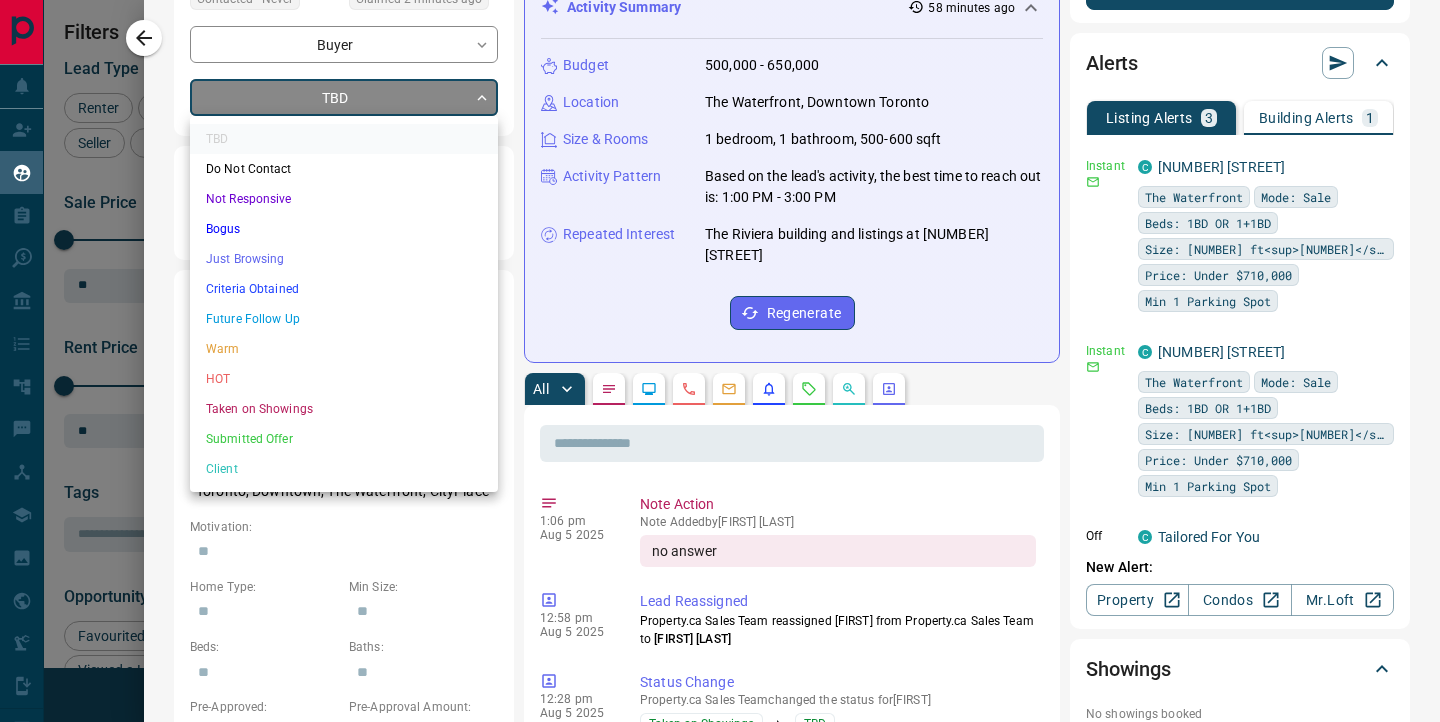 click on "Not Responsive" at bounding box center [344, 199] 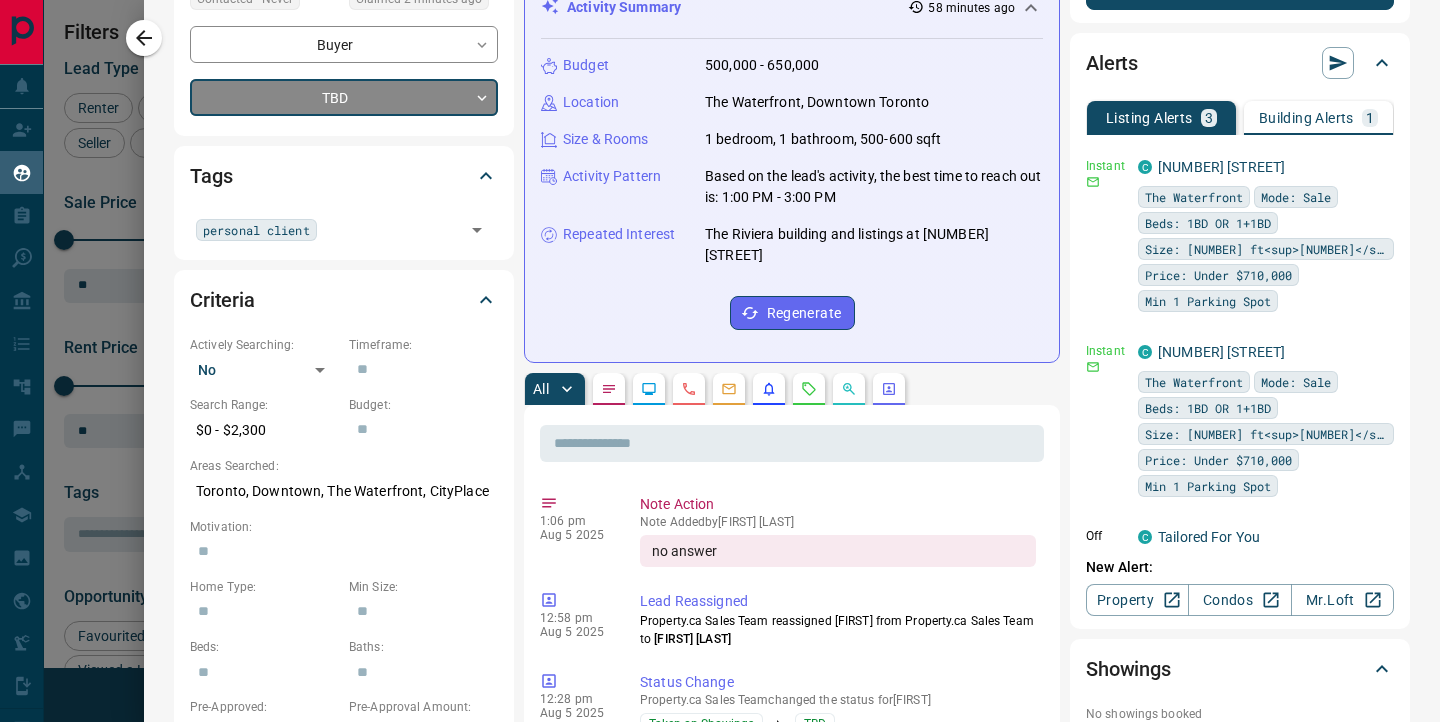 scroll, scrollTop: 0, scrollLeft: 0, axis: both 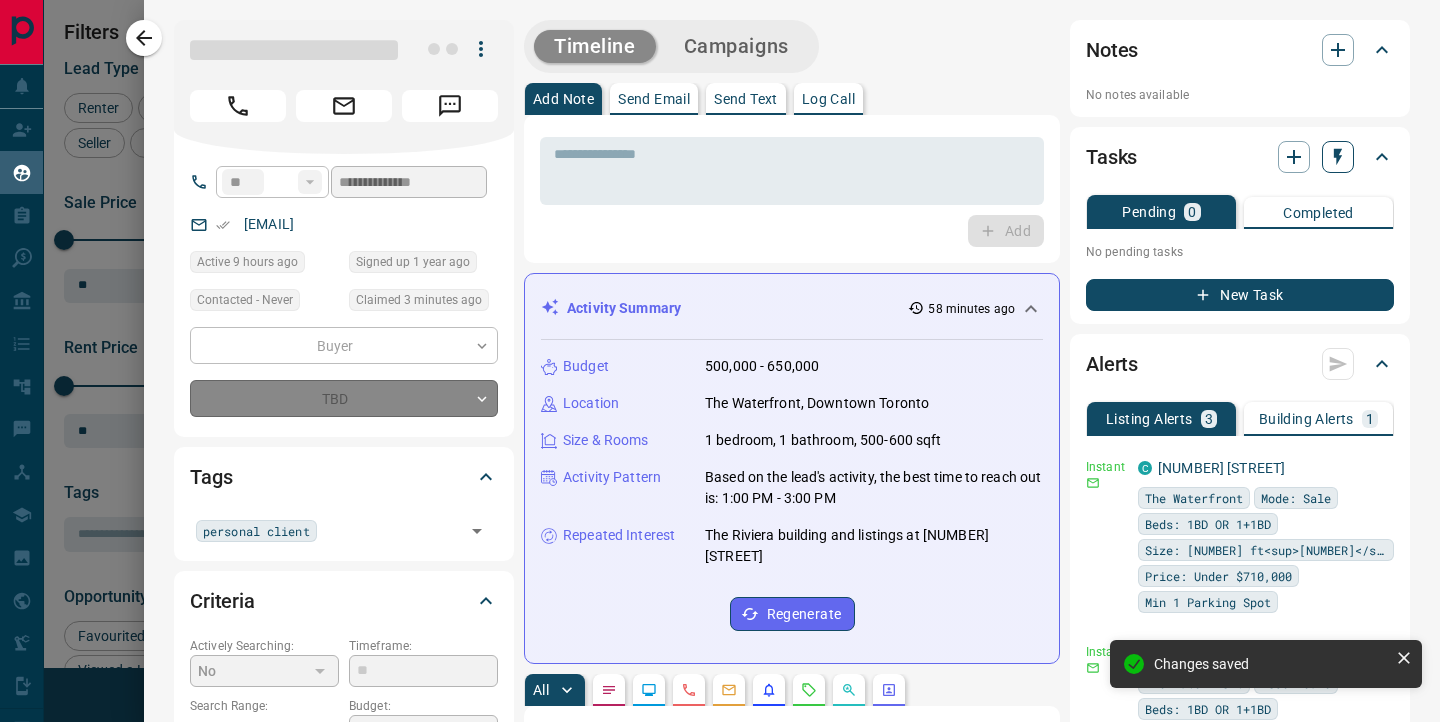 click at bounding box center (1338, 157) 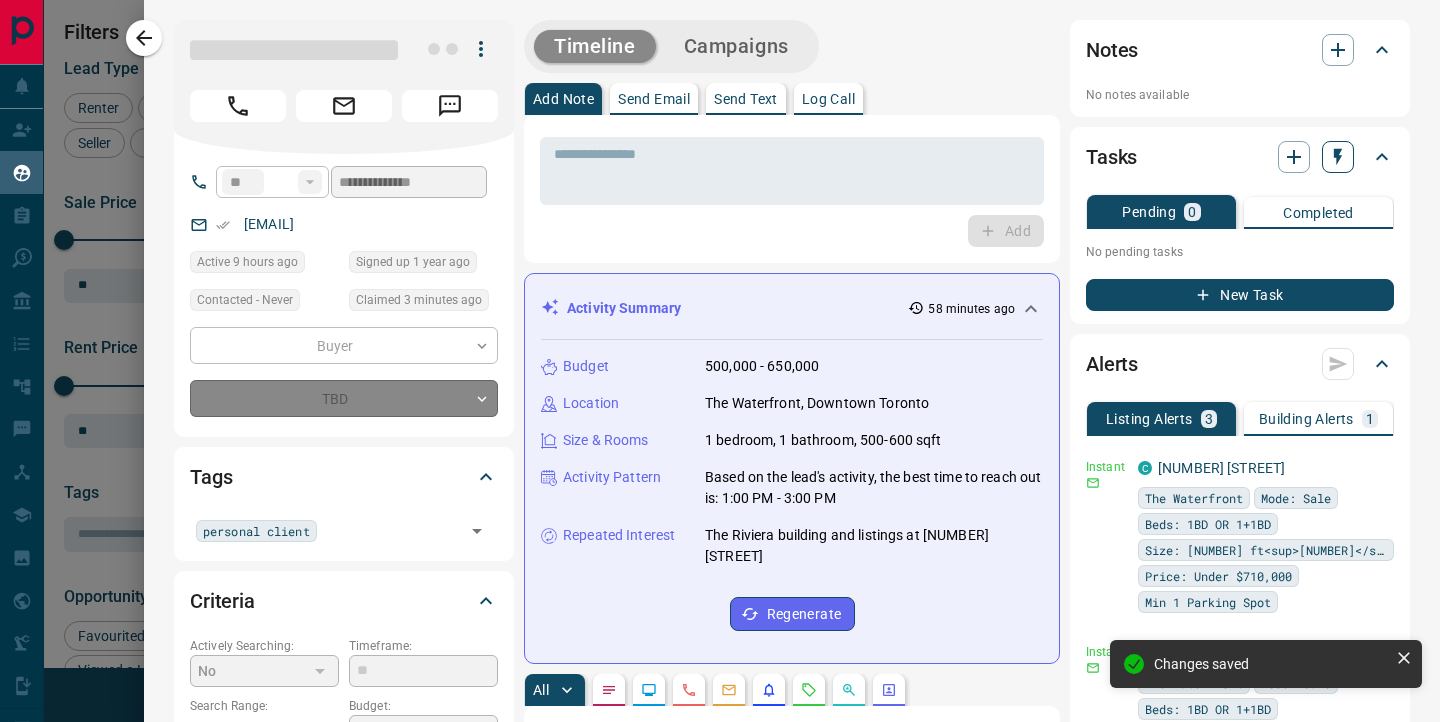 type on "*" 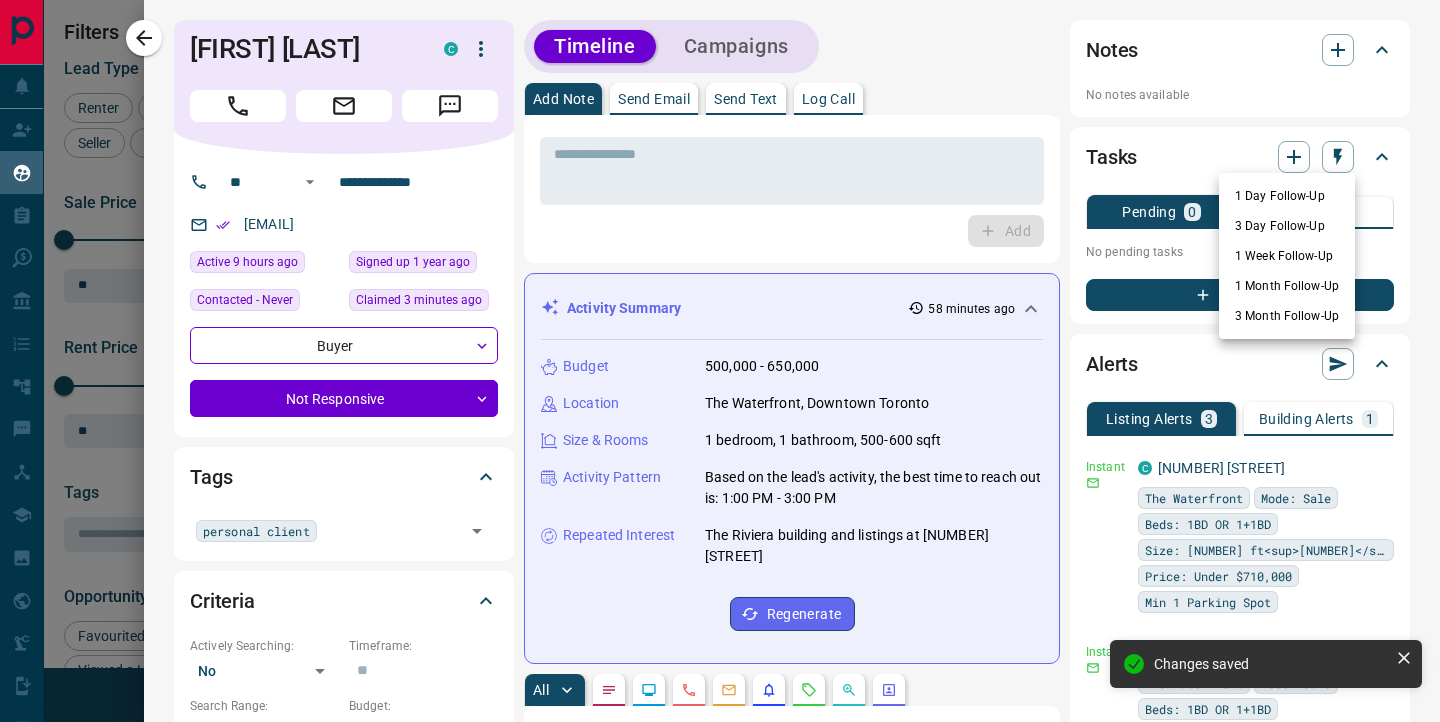 click on "1 Day Follow-Up" at bounding box center [1287, 196] 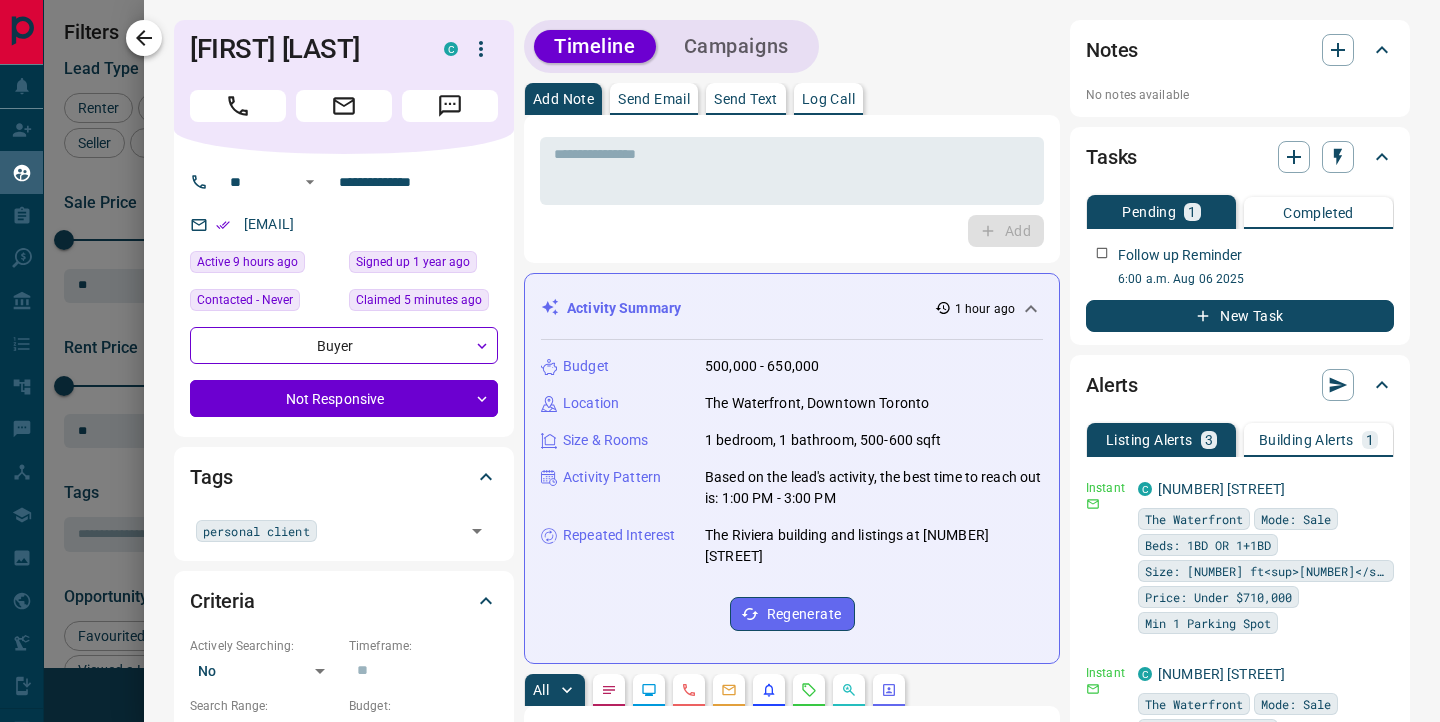 click 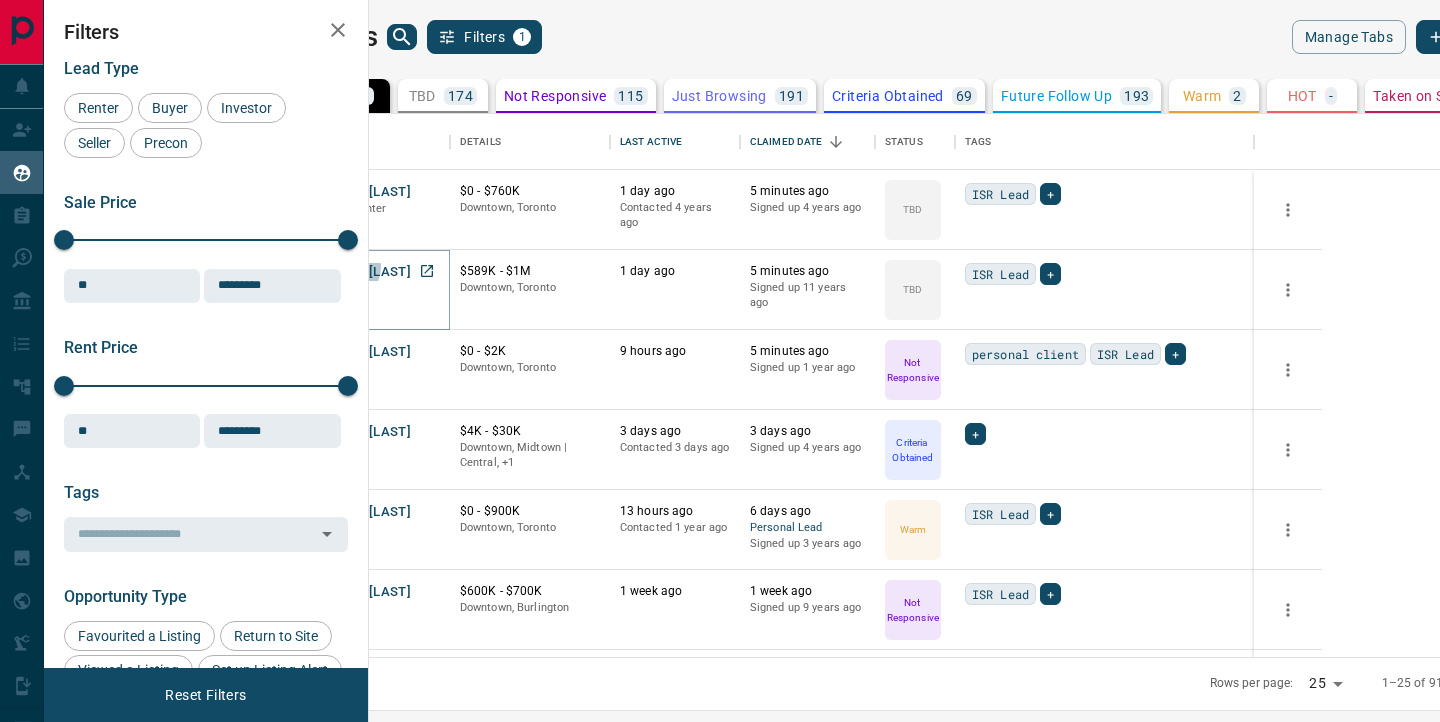 click on "[FIRST] [LAST]" at bounding box center [365, 272] 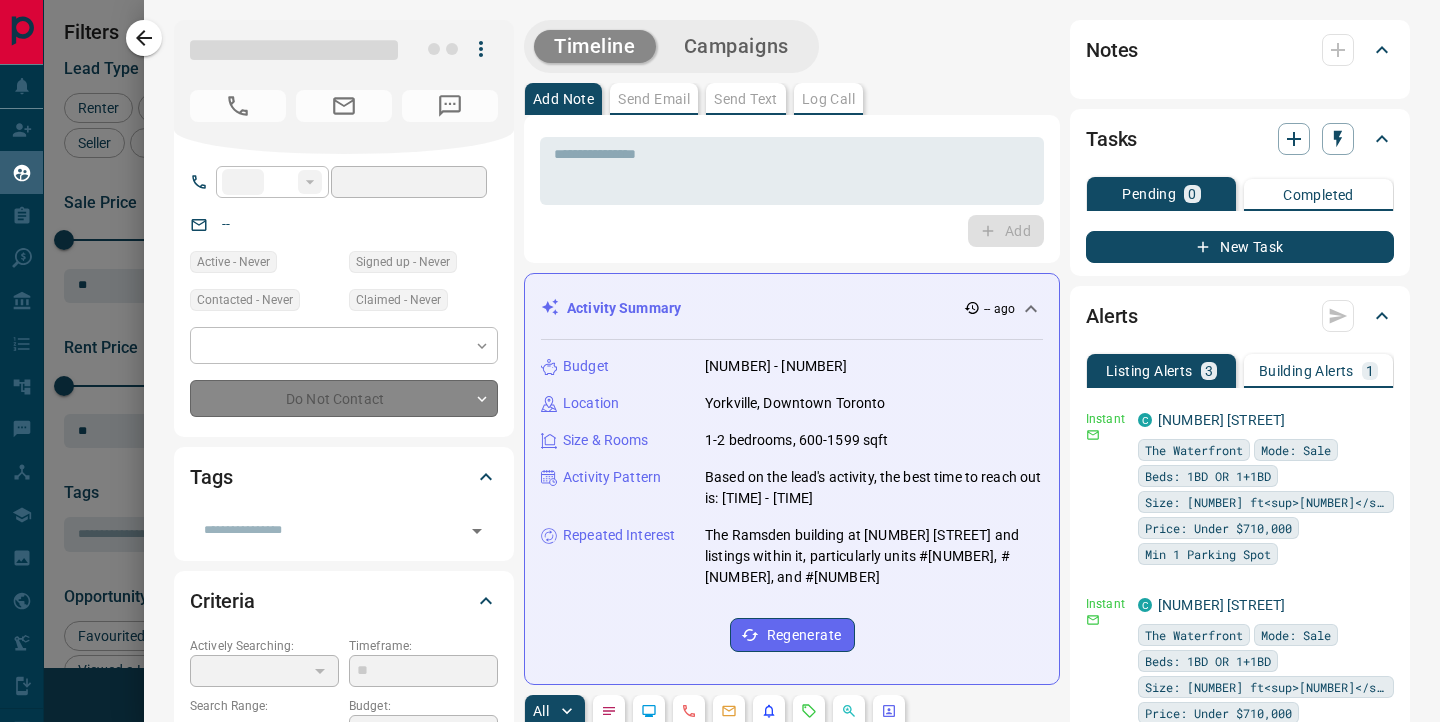 type on "**********" 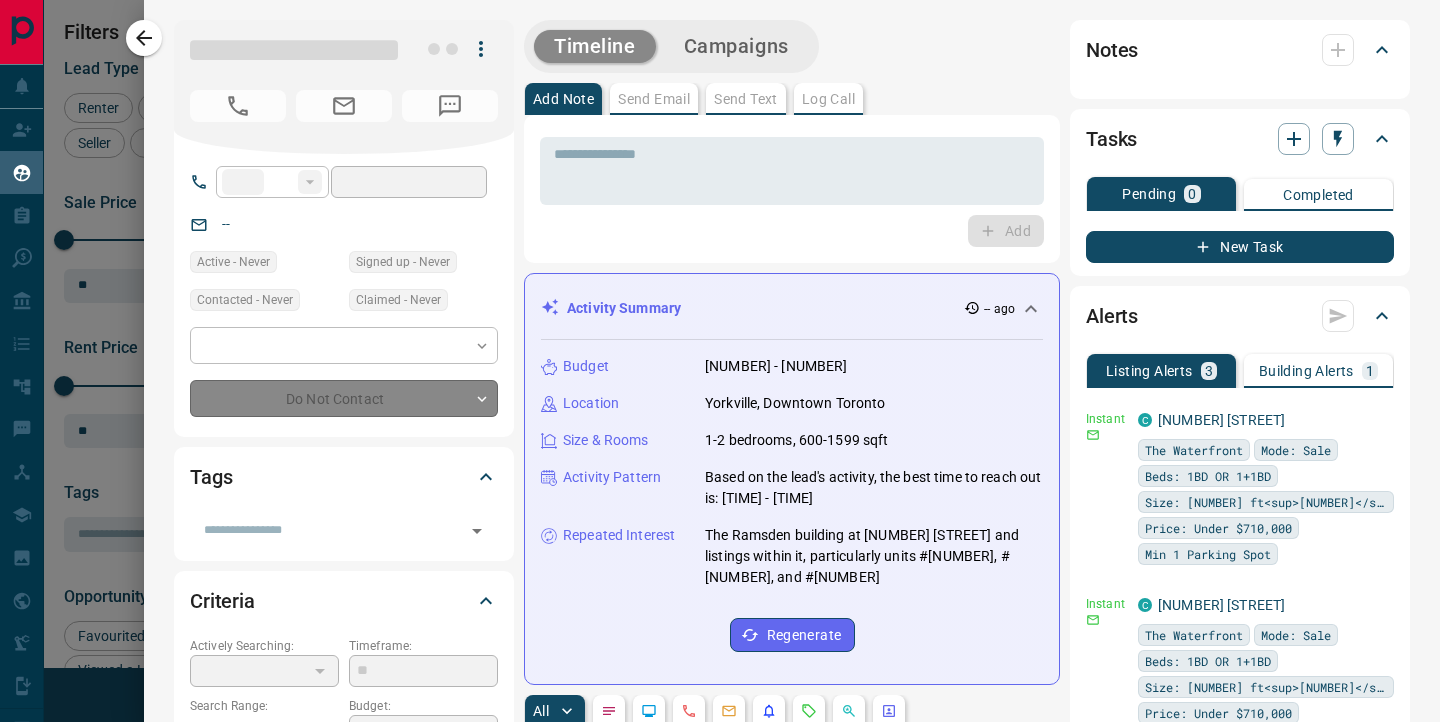 type on "**********" 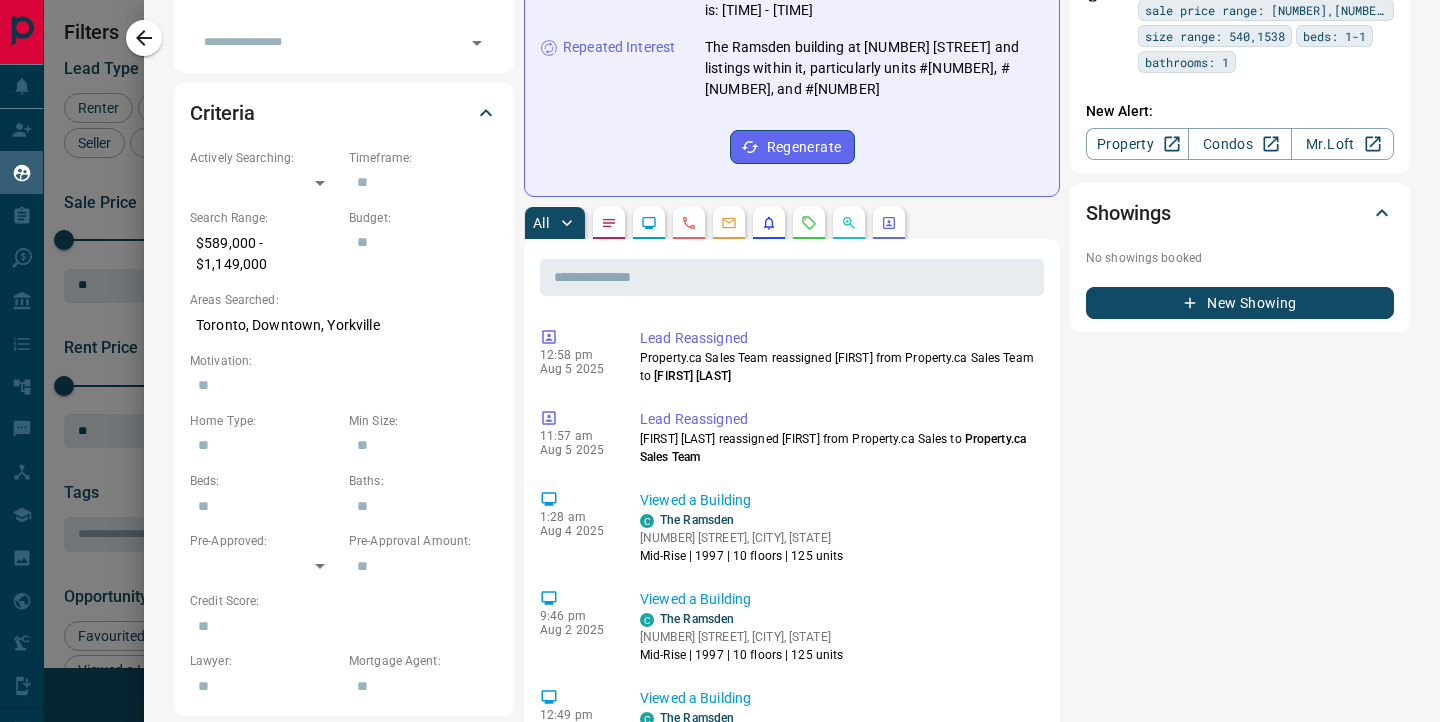 scroll, scrollTop: 563, scrollLeft: 0, axis: vertical 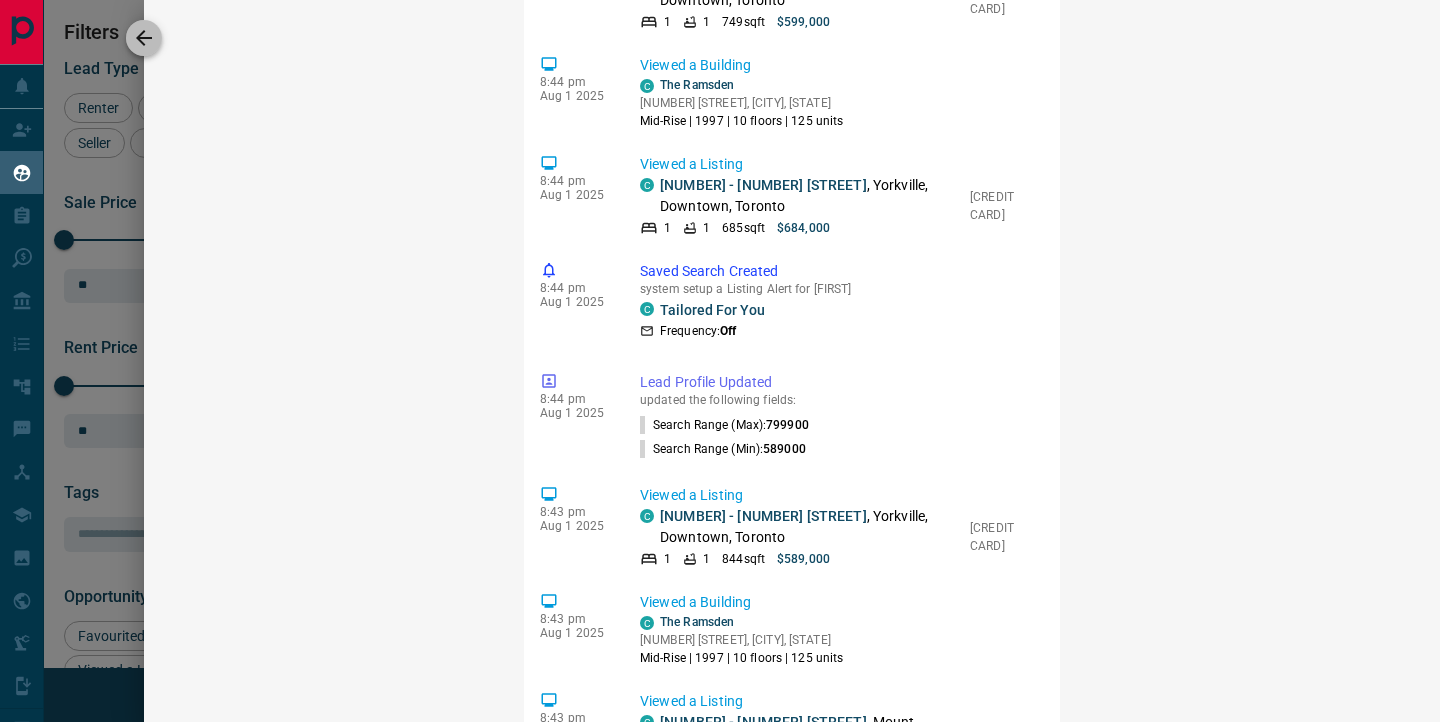 click 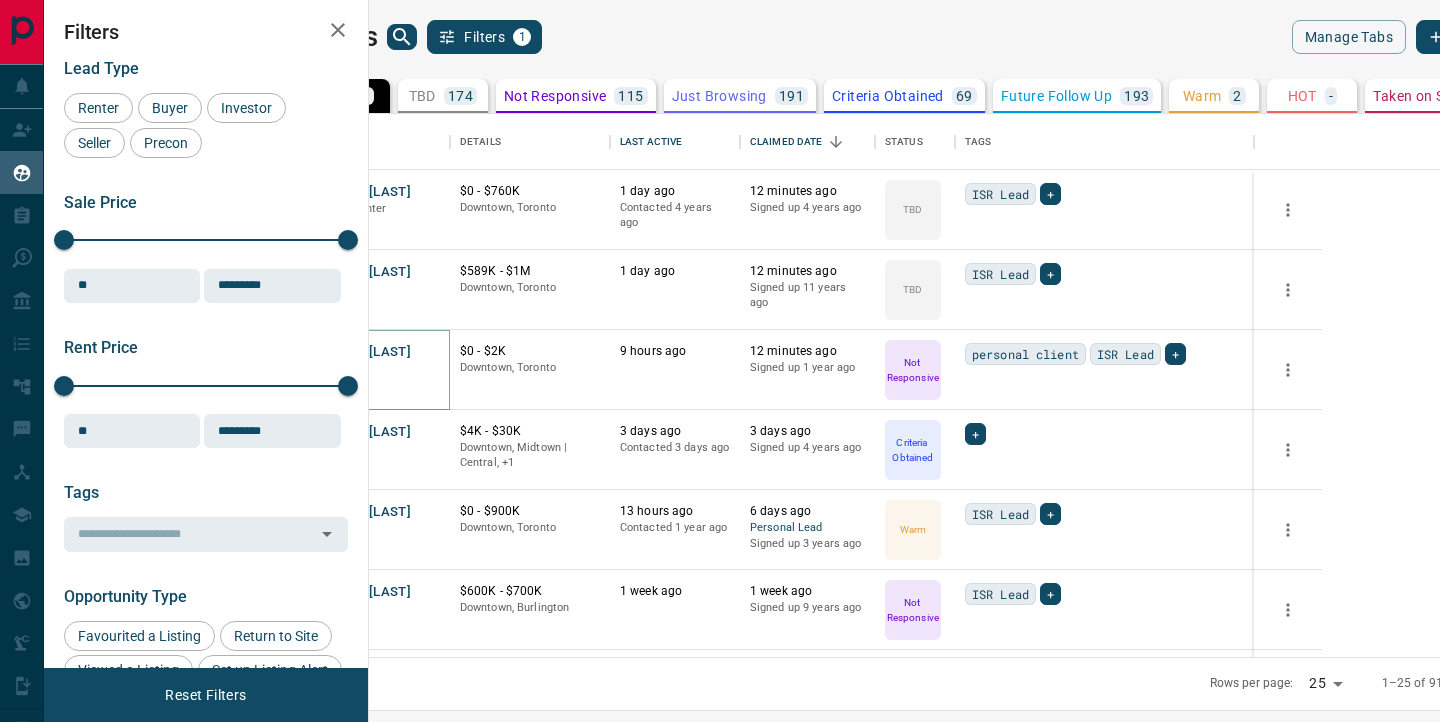 click on "[FIRST] [LAST]" at bounding box center (365, 352) 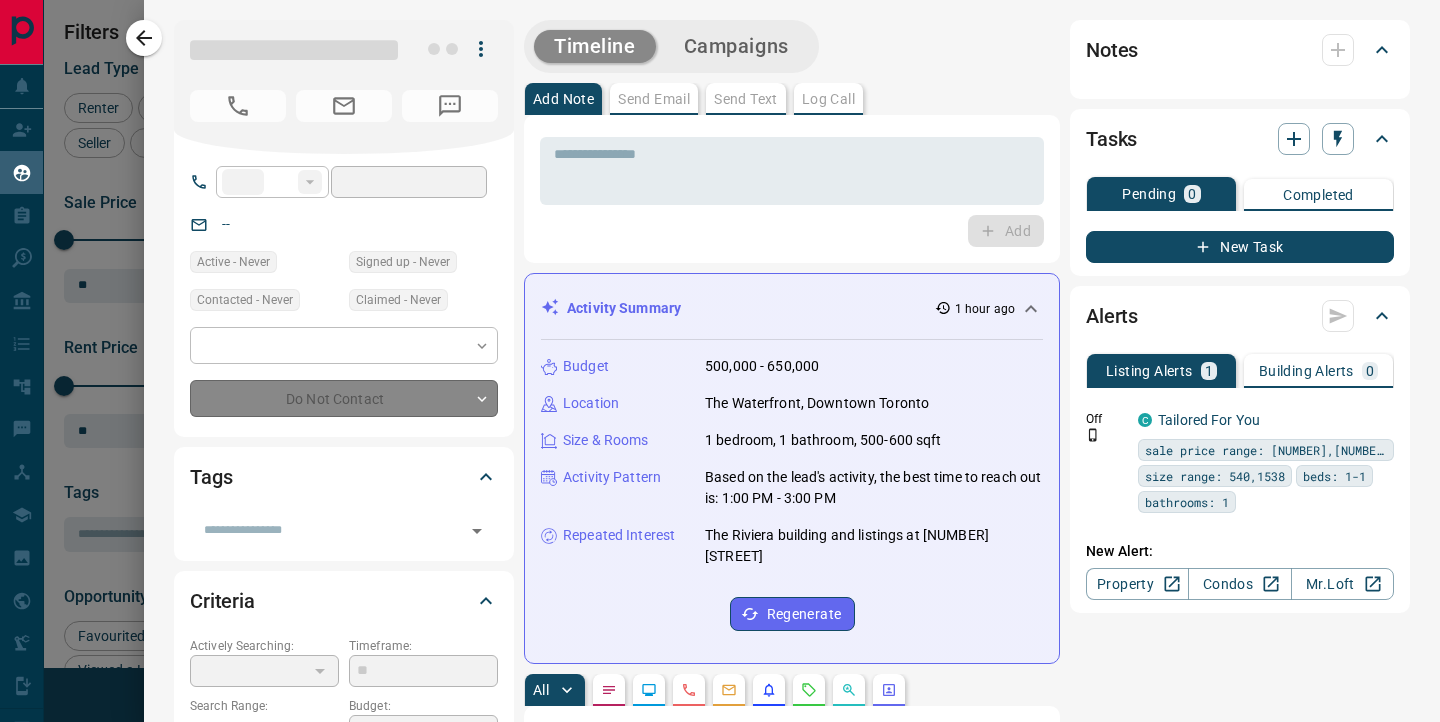 type on "**" 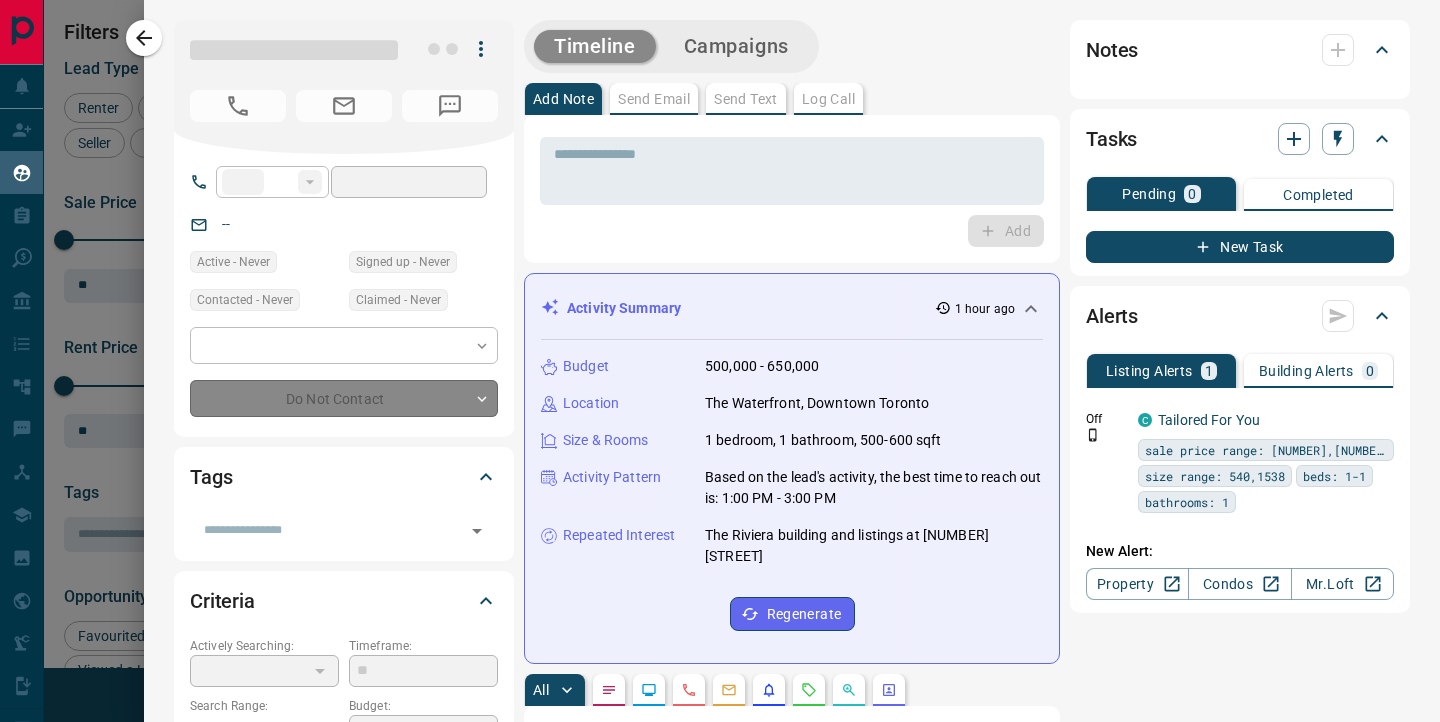 type on "**********" 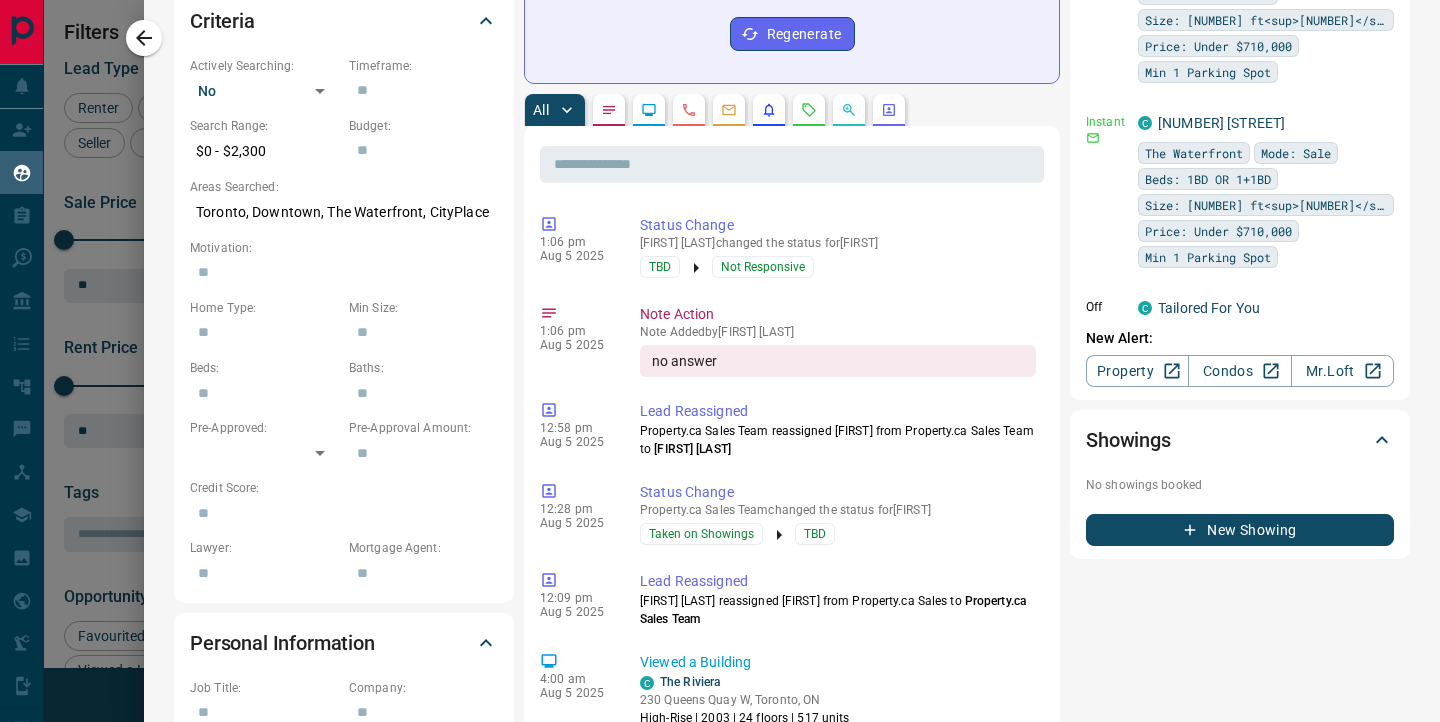 scroll, scrollTop: 597, scrollLeft: 0, axis: vertical 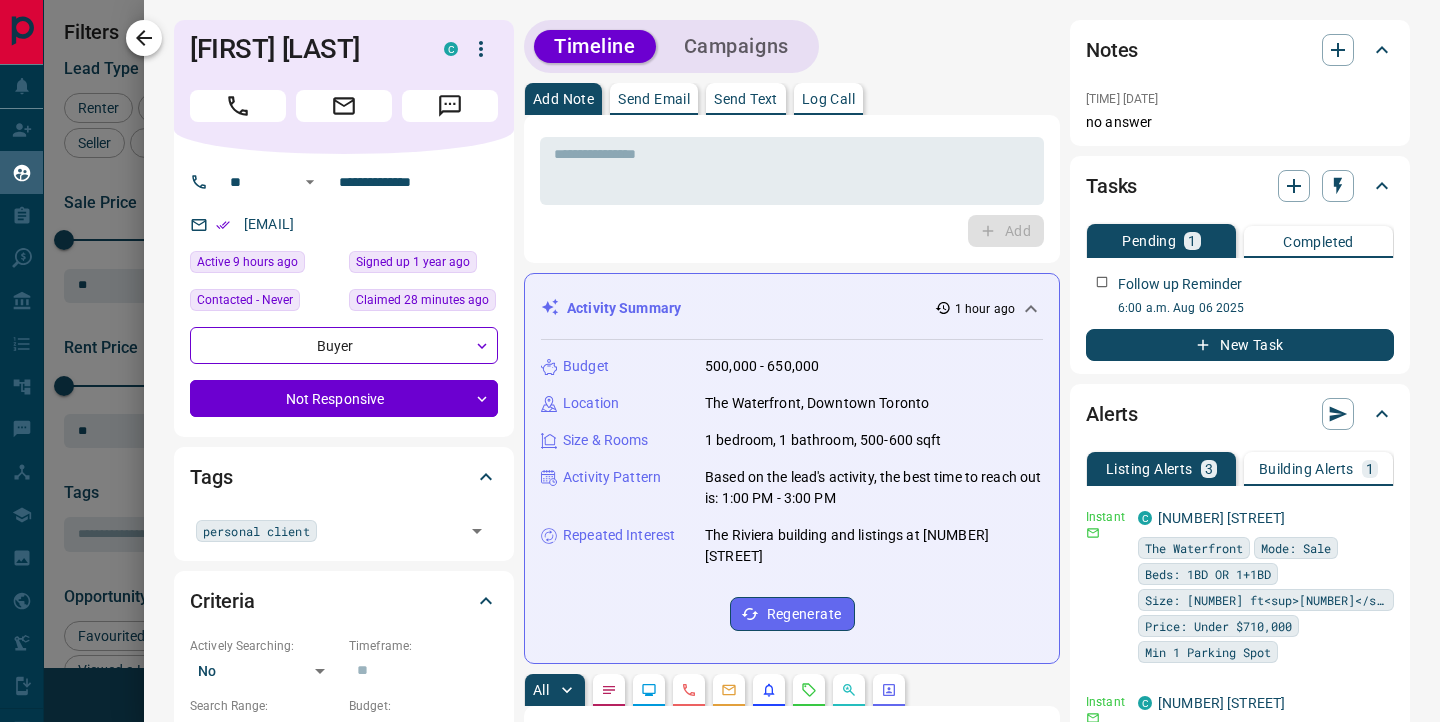 click 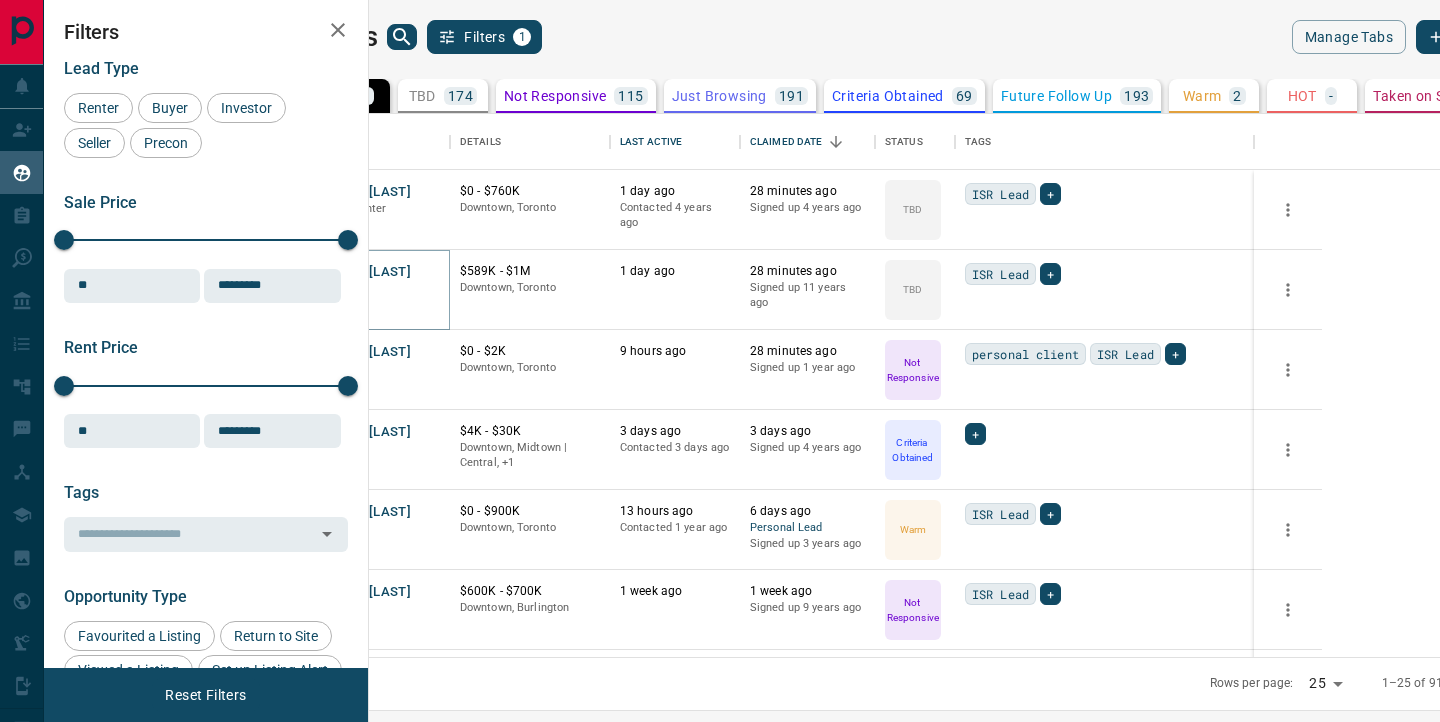 click on "[FIRST] [LAST]" at bounding box center (365, 272) 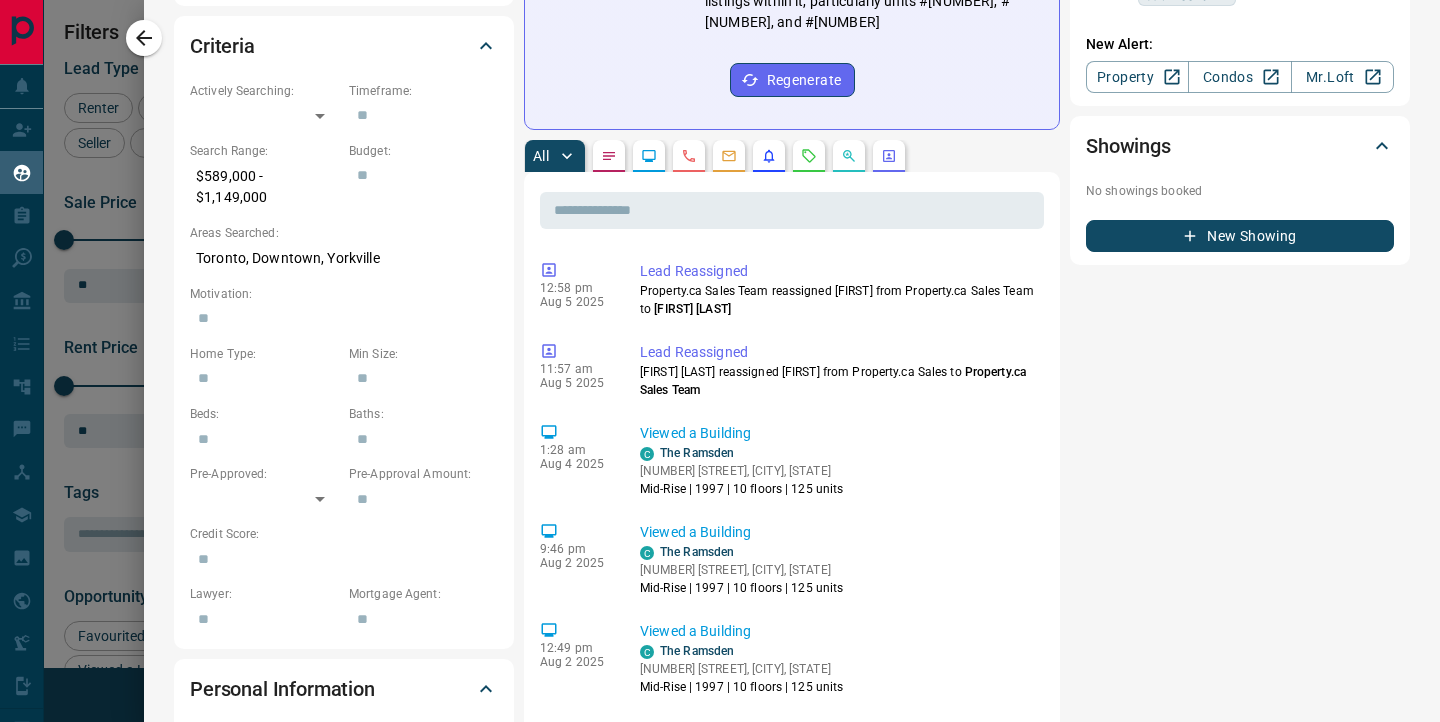 scroll, scrollTop: 555, scrollLeft: 0, axis: vertical 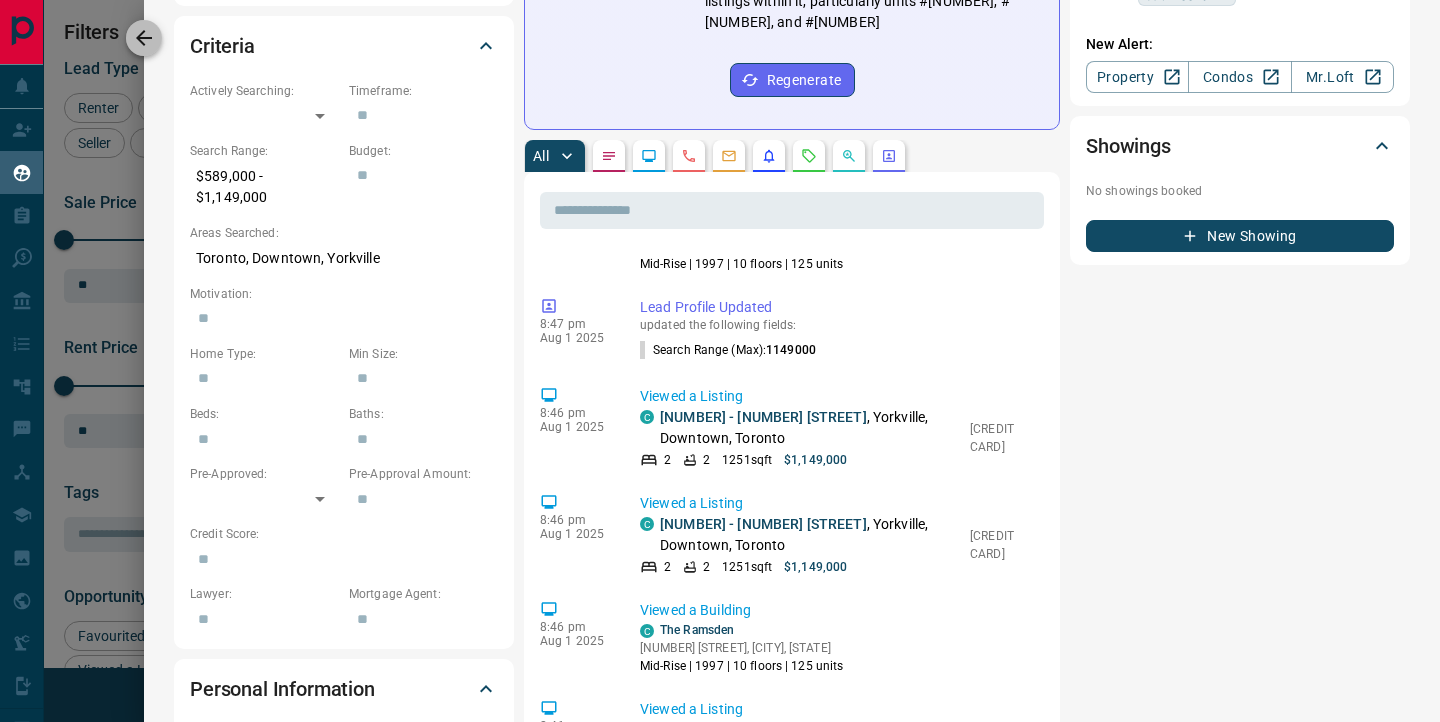click 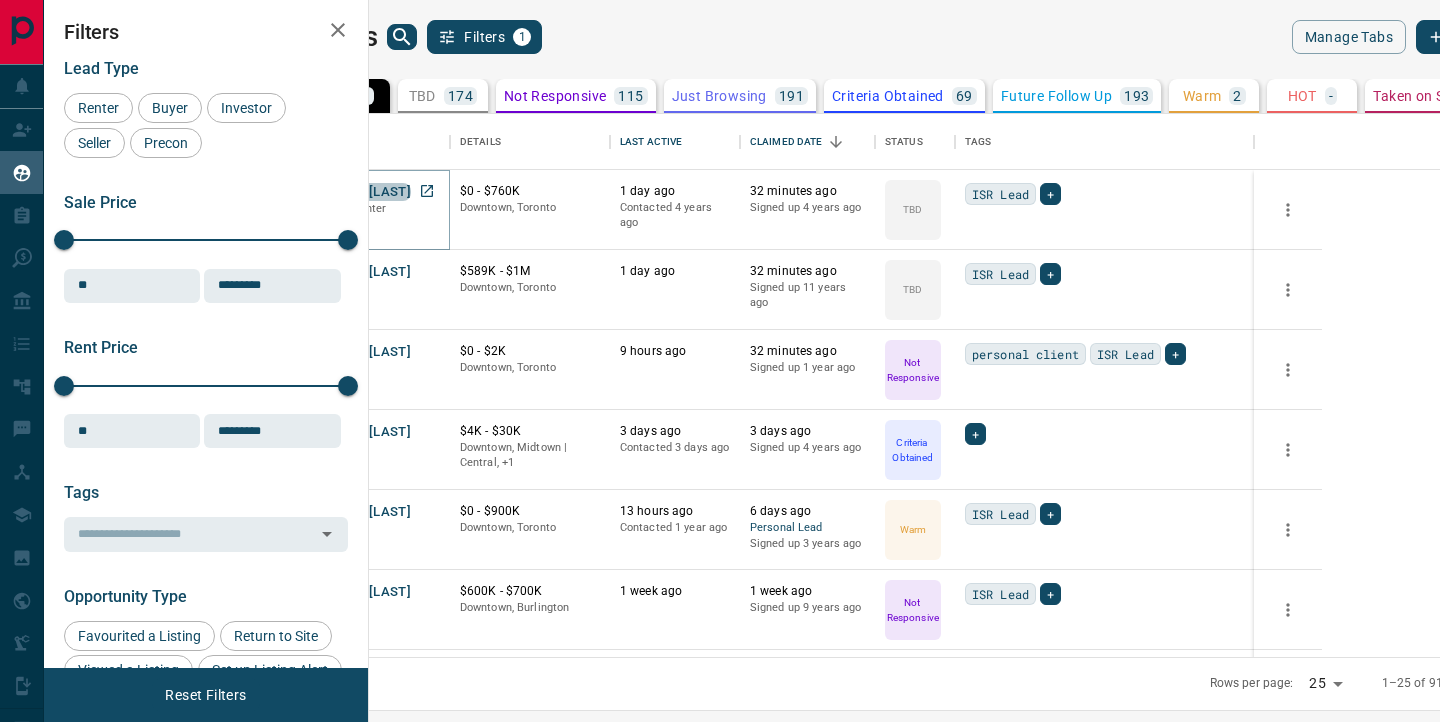 click on "[FIRST] [LAST]" at bounding box center (365, 192) 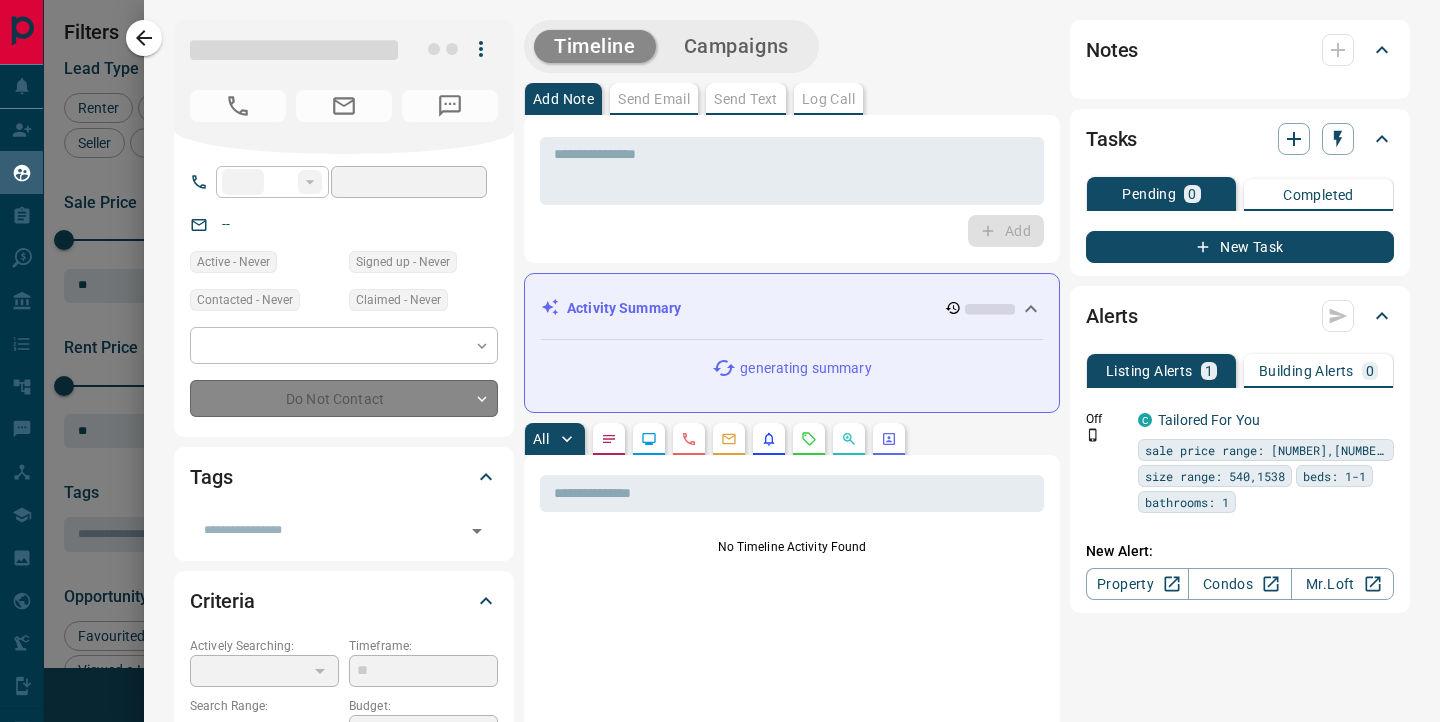 type on "**" 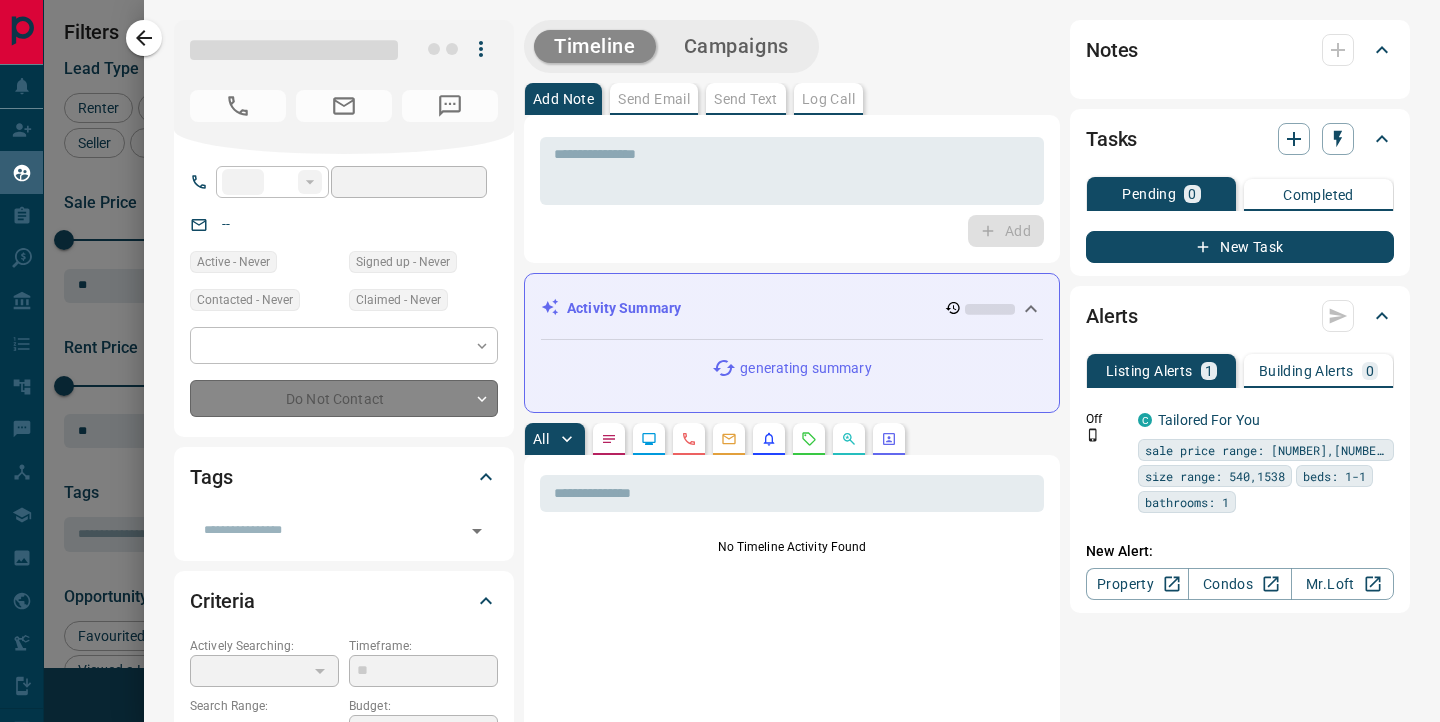type on "**********" 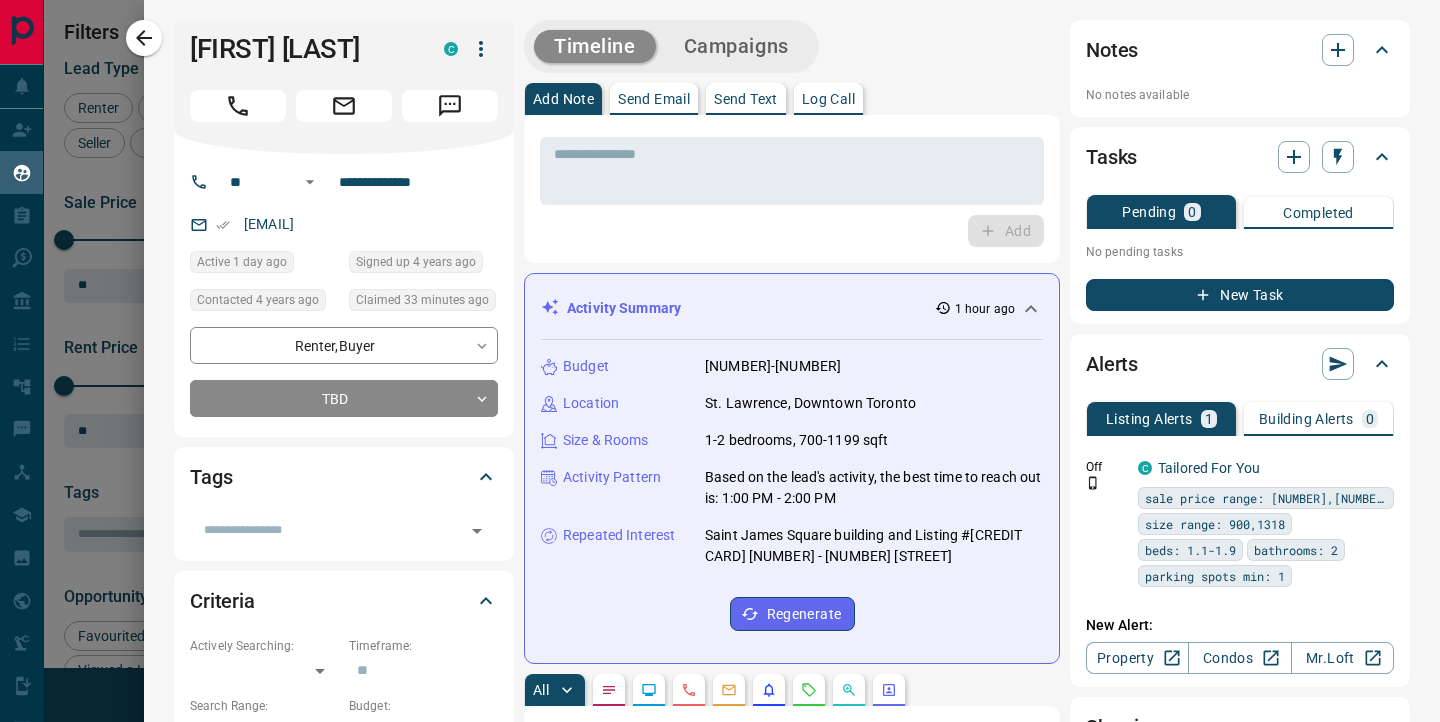 scroll, scrollTop: 1047, scrollLeft: 0, axis: vertical 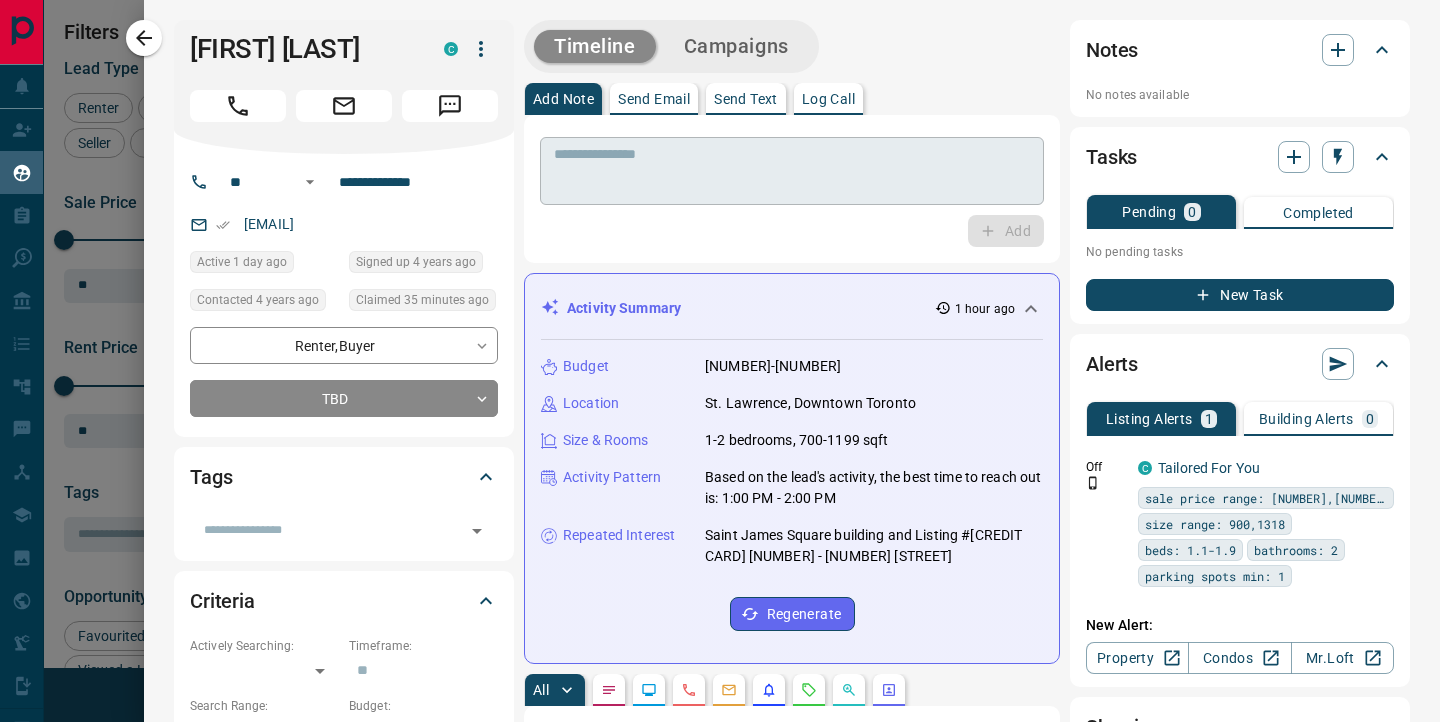 click at bounding box center [792, 171] 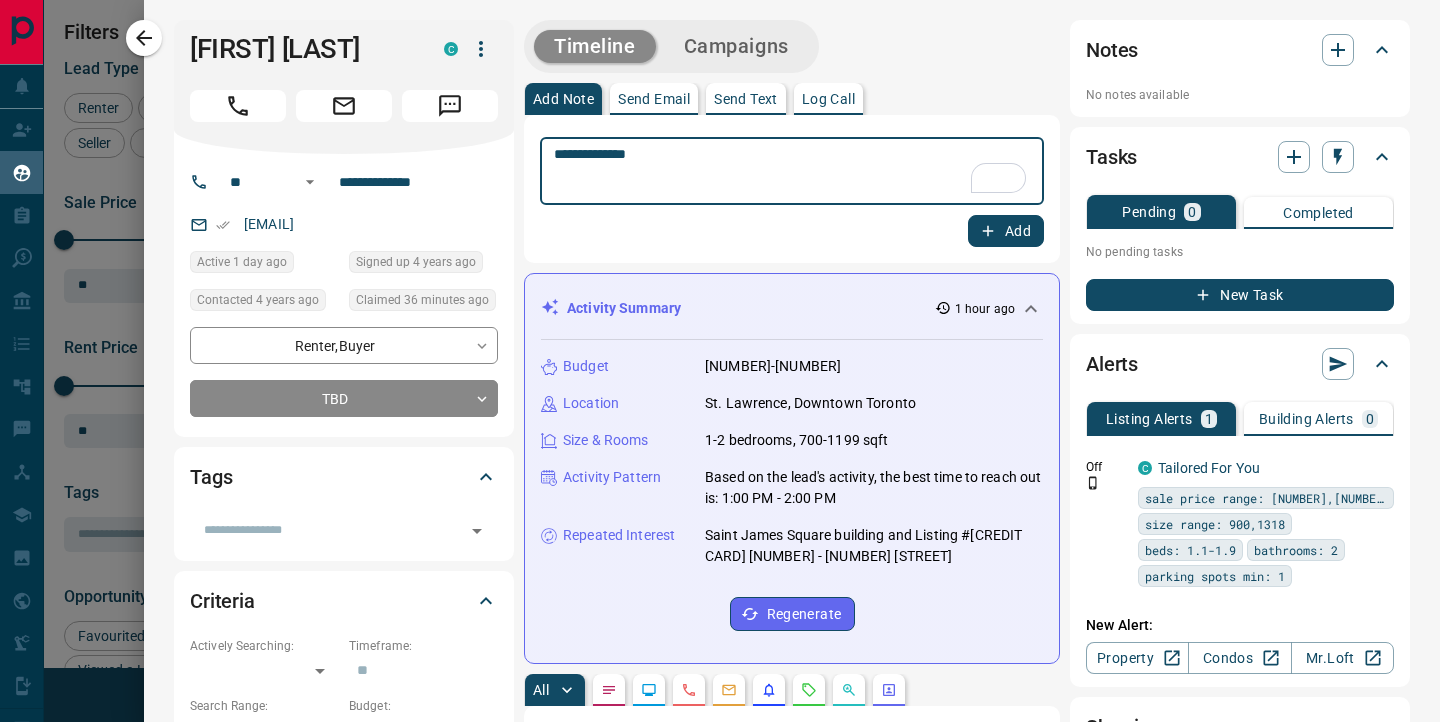 type on "**********" 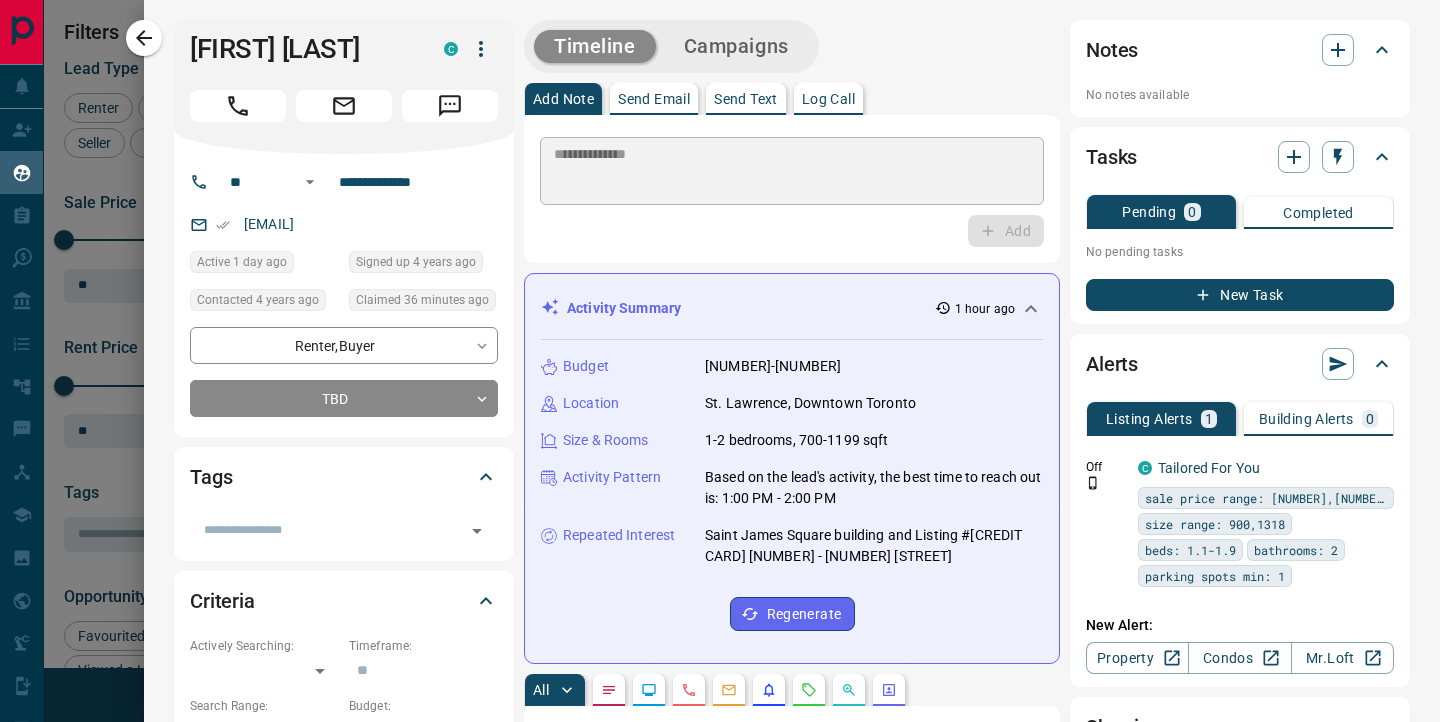 type 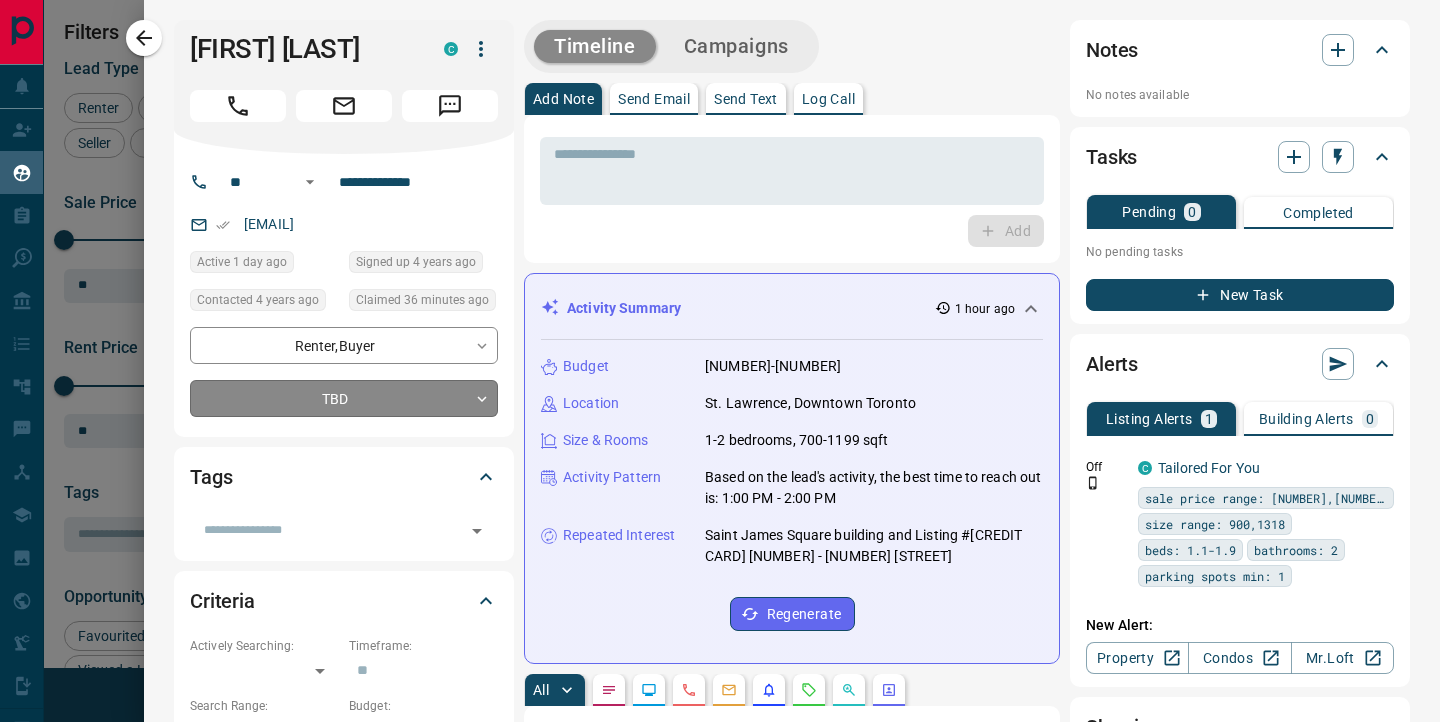 click on "Lead Transfers Claim Leads My Leads Tasks Opportunities Deals Campaigns Automations Messages Broker Bay Training Media Services Agent Resources Precon Worksheet Mobile Apps Disclosure Logout My Leads Filters [NUMBER] Manage Tabs New Lead All [NUMBER] TBD [NUMBER] Do Not Contact - Not Responsive [NUMBER] Bogus [NUMBER] Just Browsing [NUMBER] Criteria Obtained [NUMBER] Future Follow Up [NUMBER] Warm [NUMBER] HOT - Taken on Showings [NUMBER] Submitted Offer [NUMBER] Client [NUMBER] Name Details Last Active Claimed Date Status Tags [FIRST] [LAST] Buyer, Renter C $[NUMBER] - $[NUMBER] Downtown, Toronto [NUMBER] day ago Contacted [NUMBER] years ago [NUMBER] minutes ago Signed up [NUMBER] years ago TBD ISR Lead + [FIRST] [LAST] Buyer M C $[NUMBER] - $[NUMBER] Downtown, Toronto [NUMBER] day ago [NUMBER] minutes ago Signed up [NUMBER] years ago TBD ISR Lead + [FIRST] [LAST] Buyer C $[NUMBER] - $[NUMBER] Downtown, Toronto [NUMBER] hours ago [NUMBER] minutes ago Signed up [NUMBER] year ago Not Responsive personal client ISR Lead + [FIRST] [LAST] Renter C $[NUMBER] - $[NUMBER] Downtown, Midtown | Central, +[NUMBER] [NUMBER] days ago Contacted [NUMBER] days ago [NUMBER] days ago Signed up [NUMBER] years ago Criteria Obtained + [FIRST] [LAST] Renter C" at bounding box center (720, 348) 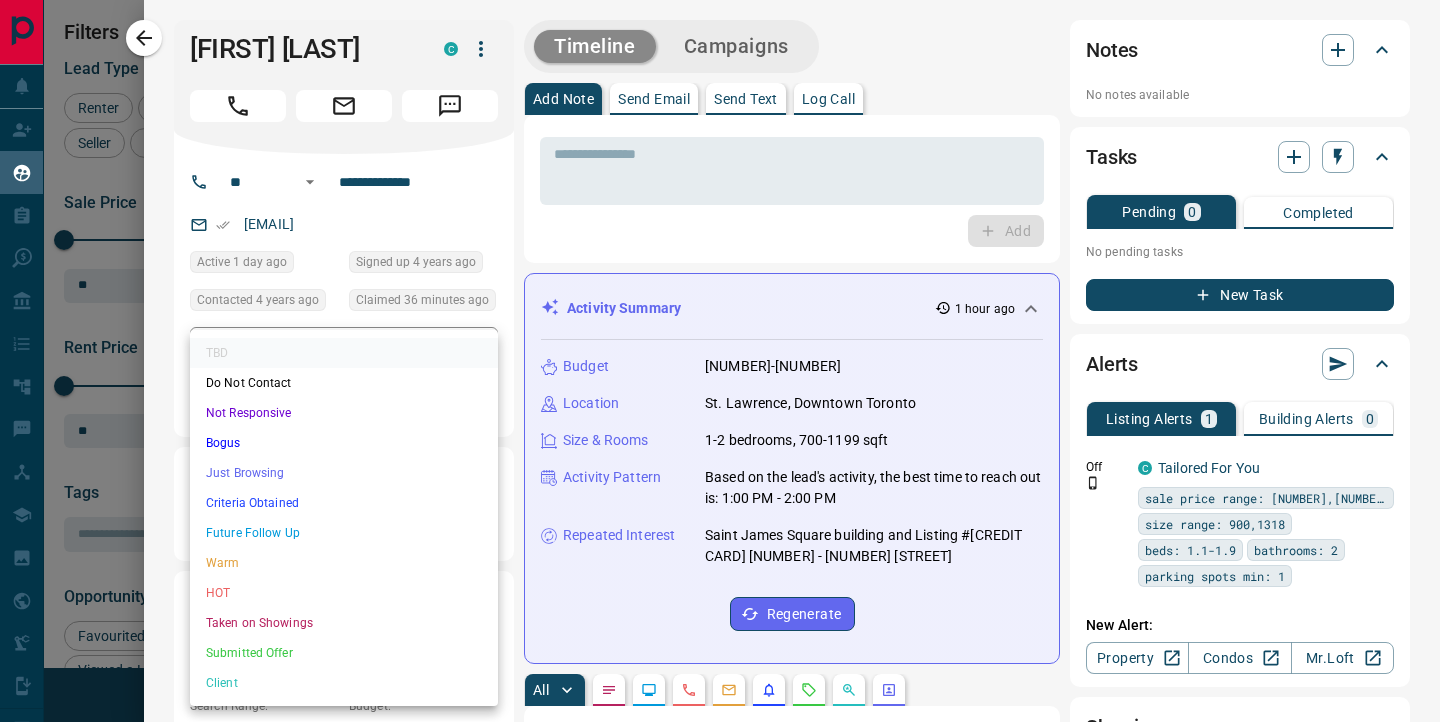 scroll, scrollTop: 355, scrollLeft: 0, axis: vertical 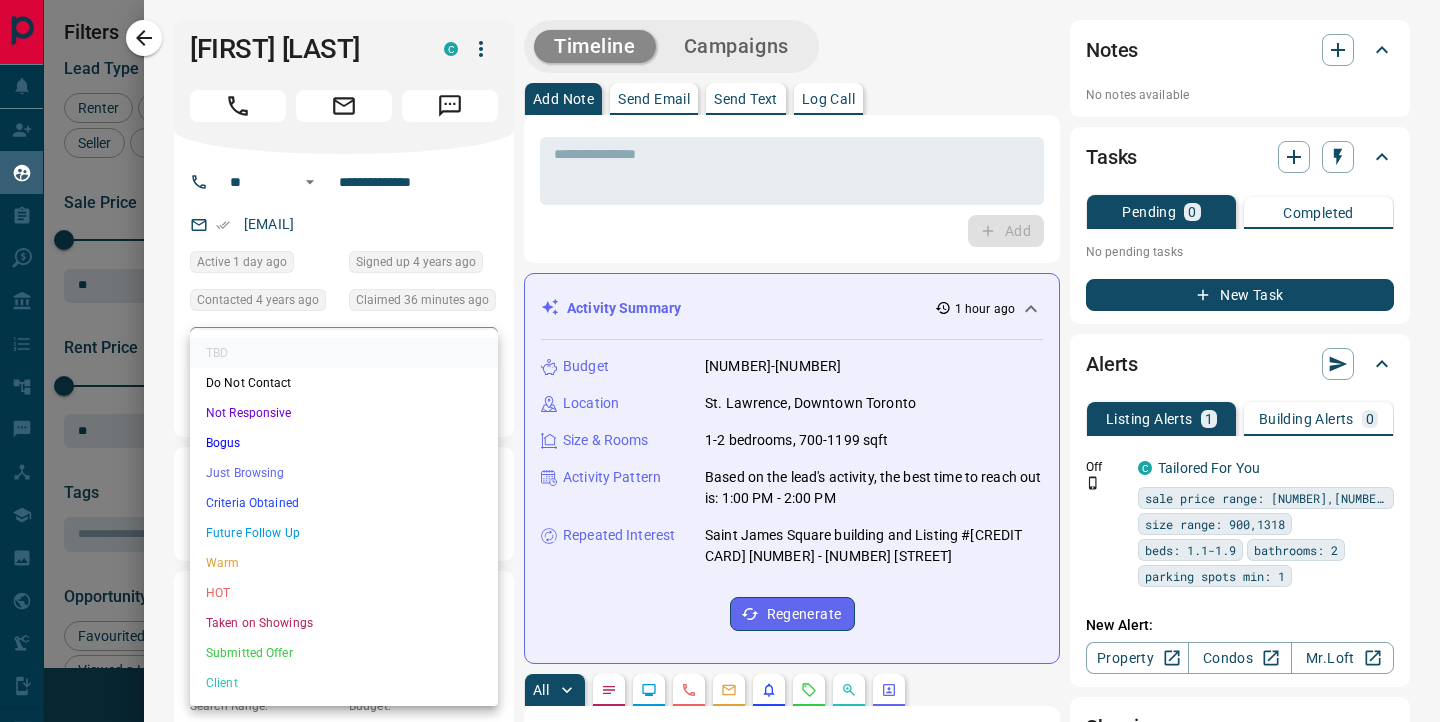 click on "Future Follow Up" at bounding box center [344, 533] 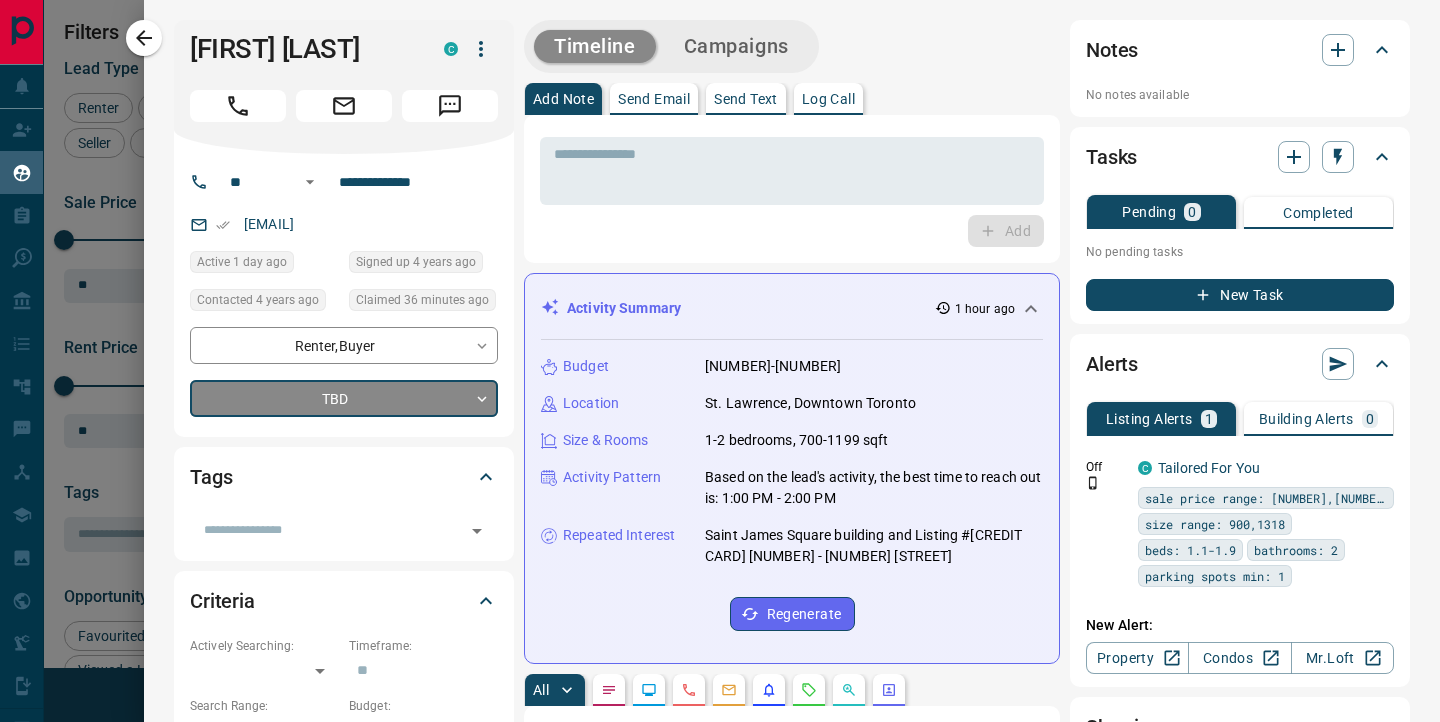 type on "*" 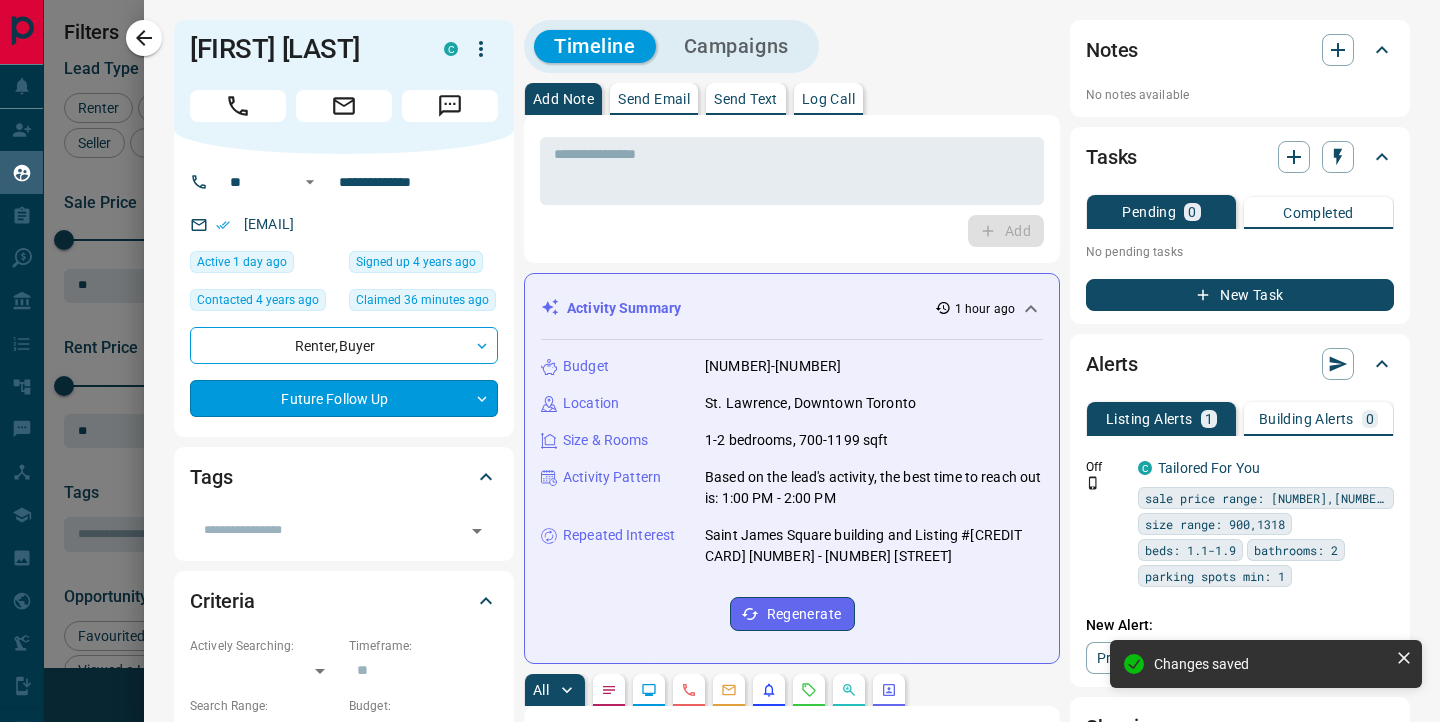 click on "Lead Transfers Claim Leads My Leads Tasks Opportunities Deals Campaigns Automations Messages Broker Bay Training Media Services Agent Resources Precon Worksheet Mobile Apps Disclosure Logout My Leads Filters [NUMBER] Manage Tabs New Lead All [NUMBER] TBD [NUMBER] Do Not Contact - Not Responsive [NUMBER] Bogus [NUMBER] Just Browsing [NUMBER] Criteria Obtained [NUMBER] Future Follow Up [NUMBER] Warm [NUMBER] HOT - Taken on Showings [NUMBER] Submitted Offer [NUMBER] Client [NUMBER] Name Details Last Active Claimed Date Status Tags [FIRST] [LAST] Buyer, Renter C $[NUMBER] - $[NUMBER] Downtown, Toronto [NUMBER] day ago Contacted [NUMBER] years ago [NUMBER] minutes ago Signed up [NUMBER] years ago TBD ISR Lead + [FIRST] [LAST] Buyer M C $[NUMBER] - $[NUMBER] Downtown, Toronto [NUMBER] day ago [NUMBER] minutes ago Signed up [NUMBER] years ago TBD ISR Lead + [FIRST] [LAST] Buyer C $[NUMBER] - $[NUMBER] Downtown, Toronto [NUMBER] hours ago [NUMBER] minutes ago Signed up [NUMBER] year ago Not Responsive personal client ISR Lead + [FIRST] [LAST] Renter C $[NUMBER] - $[NUMBER] Downtown, Midtown | Central, +[NUMBER] [NUMBER] days ago Contacted [NUMBER] days ago [NUMBER] days ago Signed up [NUMBER] years ago Criteria Obtained + [FIRST] [LAST] Renter C" at bounding box center [720, 348] 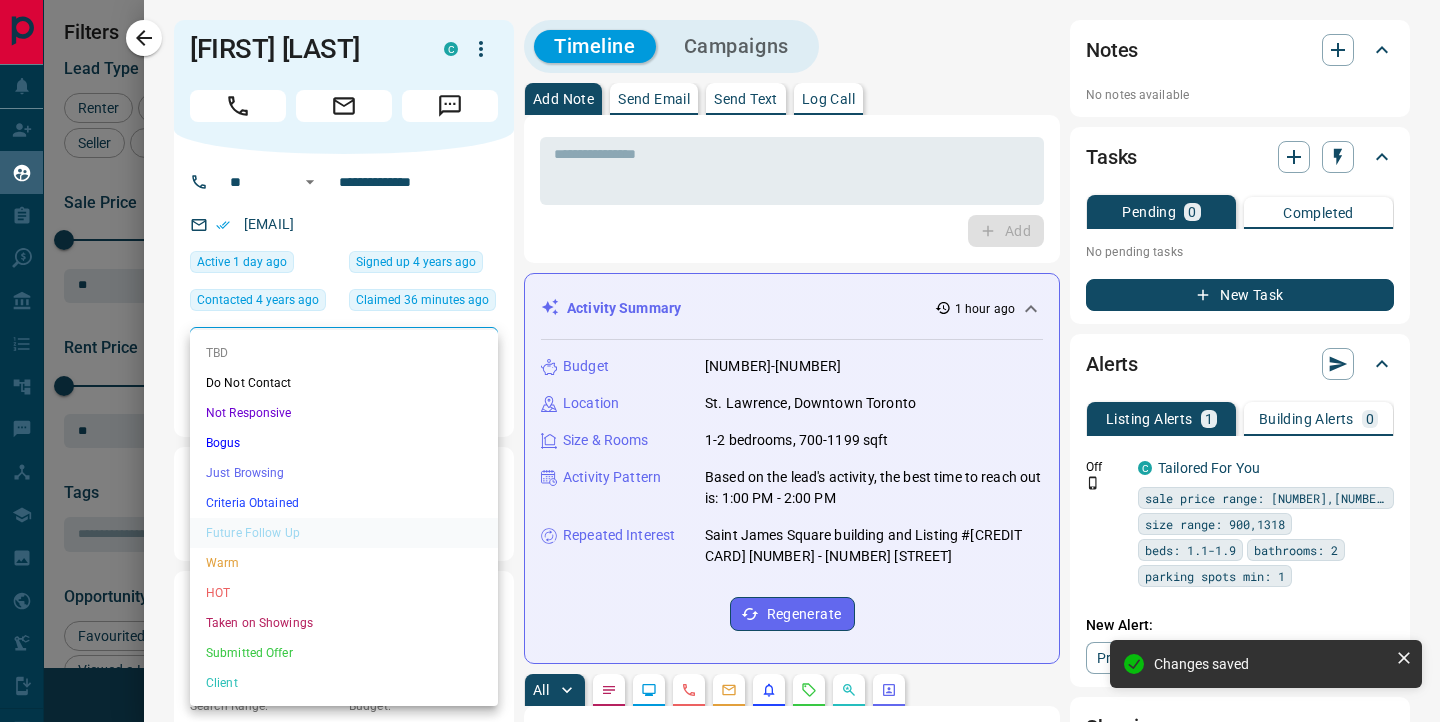scroll, scrollTop: 444, scrollLeft: 0, axis: vertical 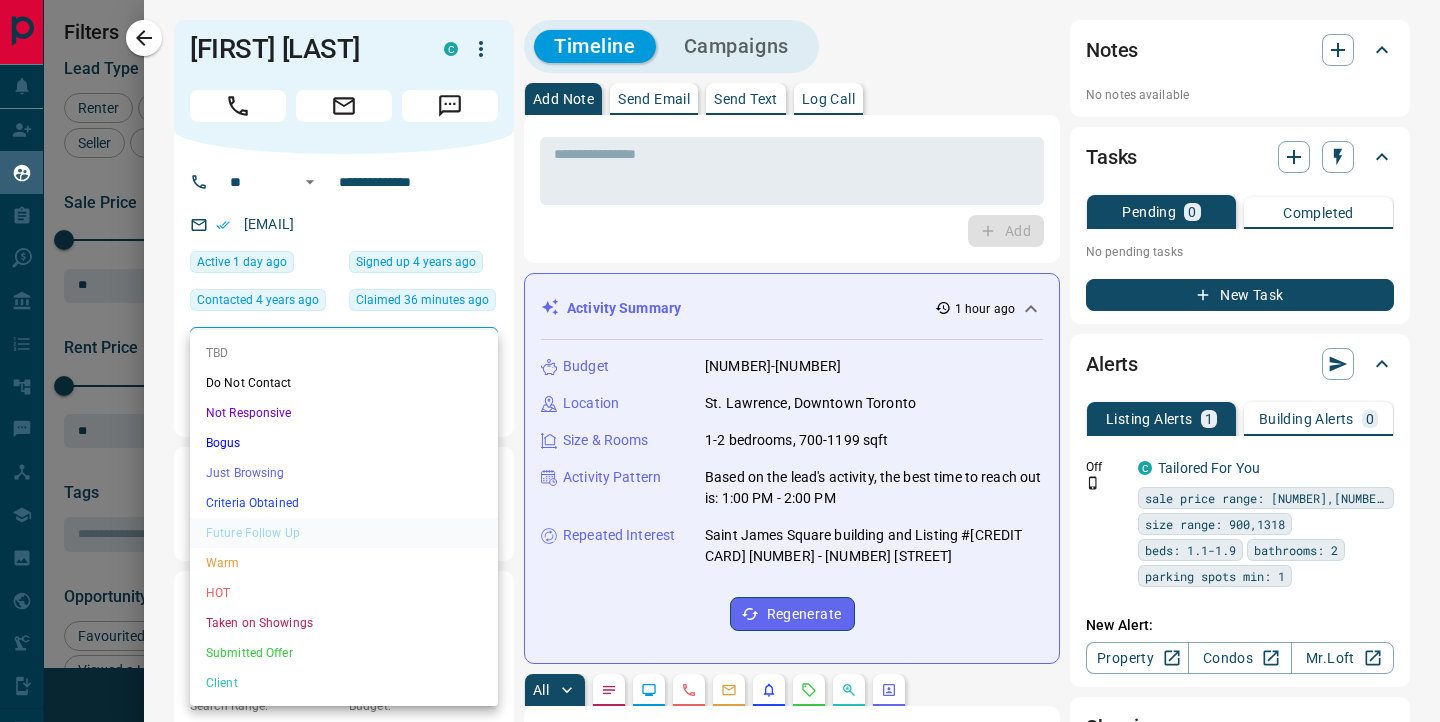 click at bounding box center (720, 361) 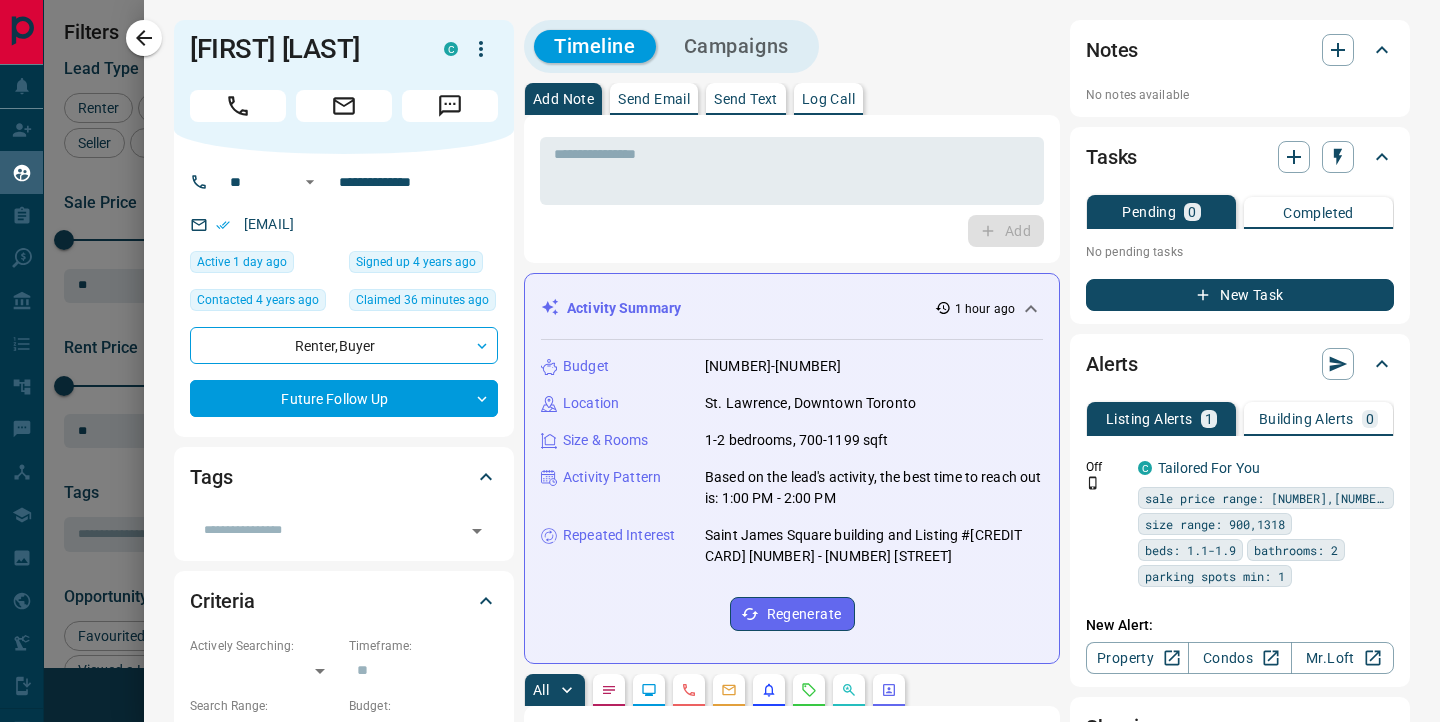 click on "**********" at bounding box center (792, 1224) 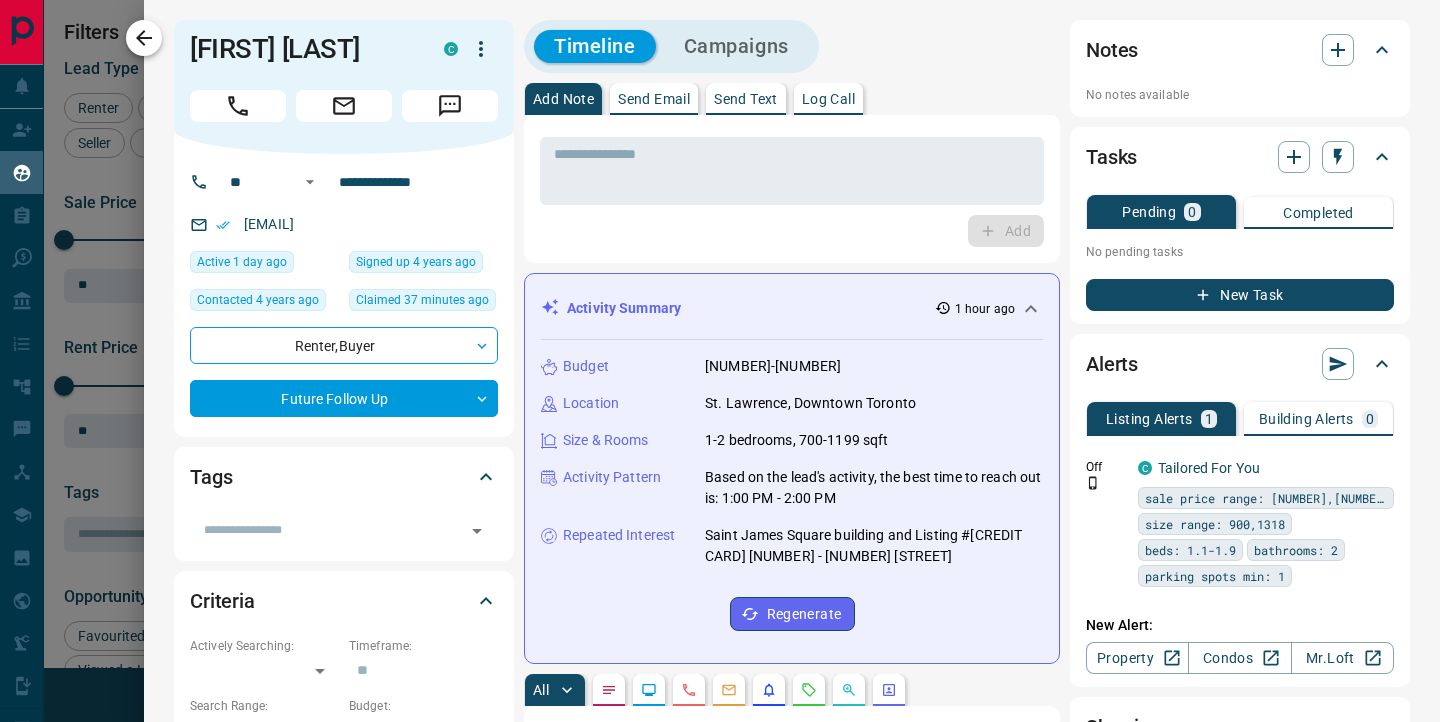 click 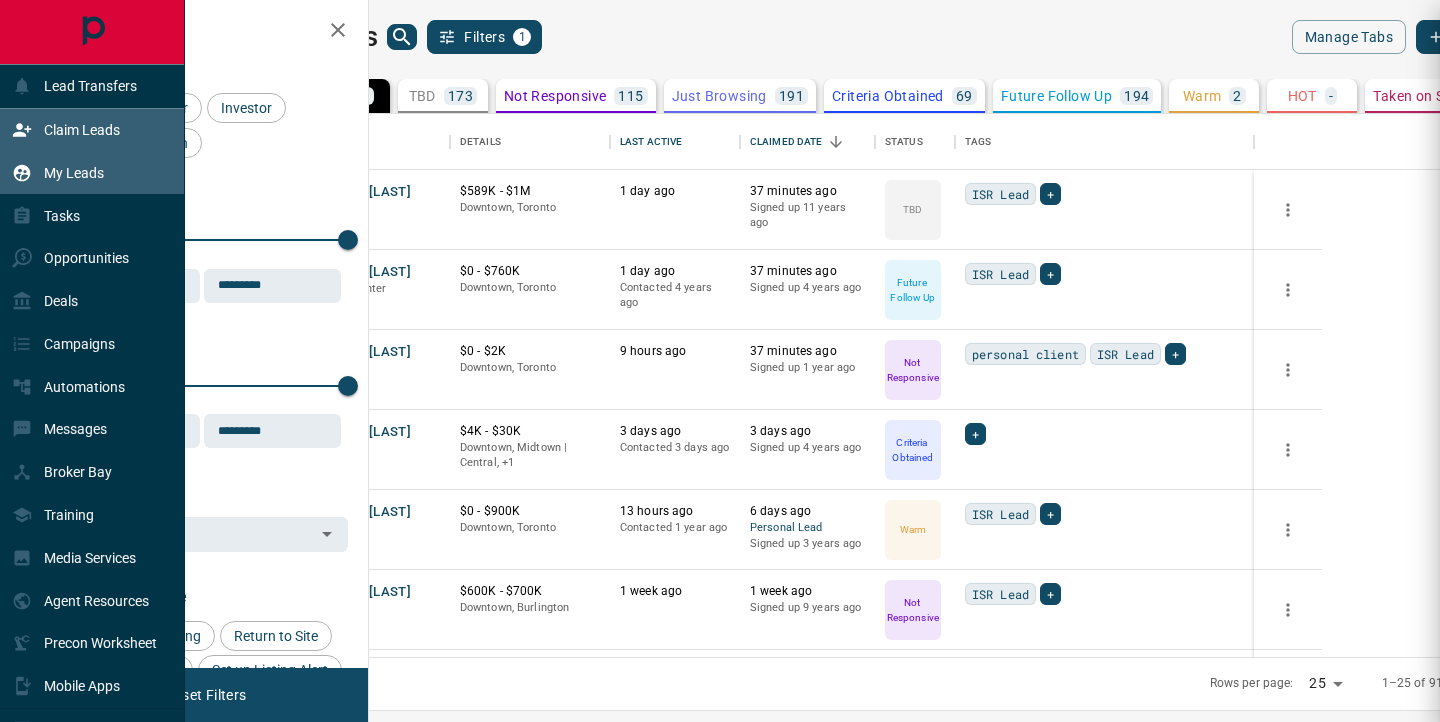 click on "Claim Leads" at bounding box center [66, 130] 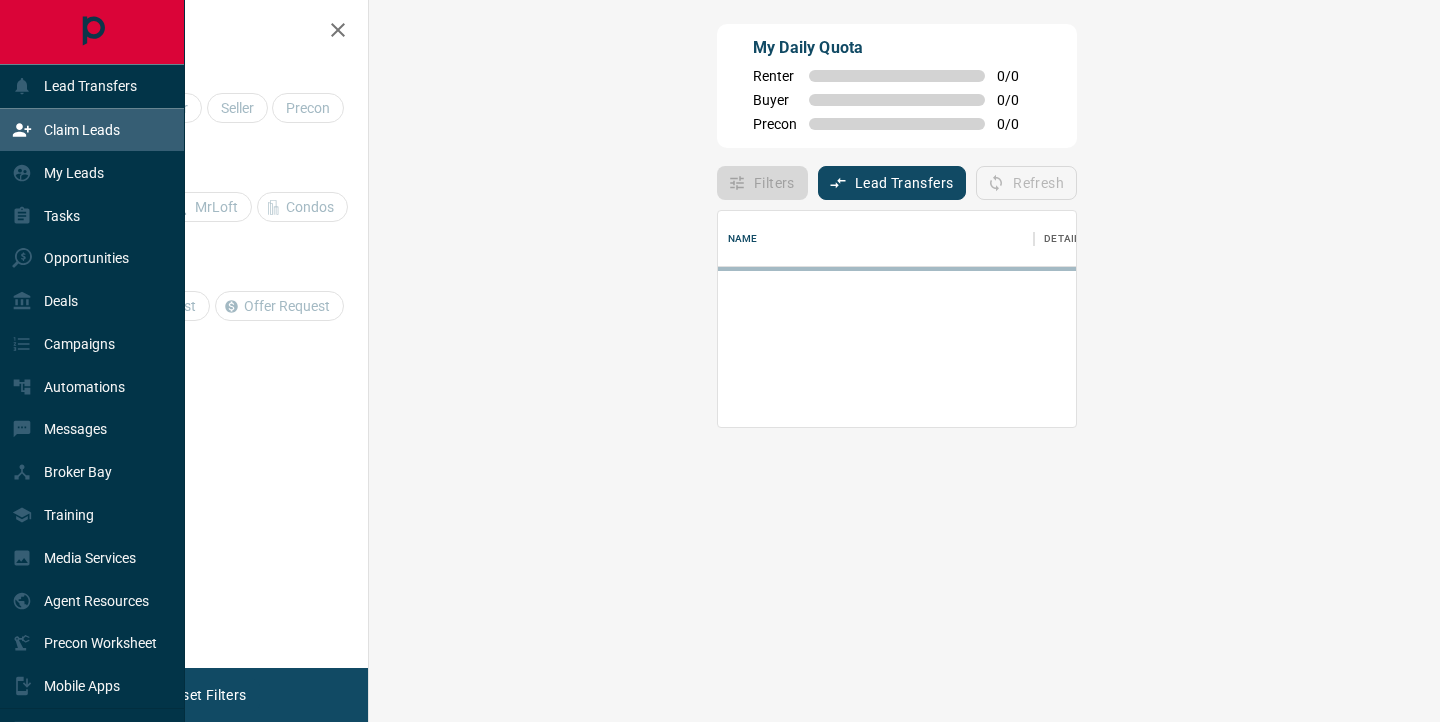 scroll, scrollTop: 1, scrollLeft: 1, axis: both 